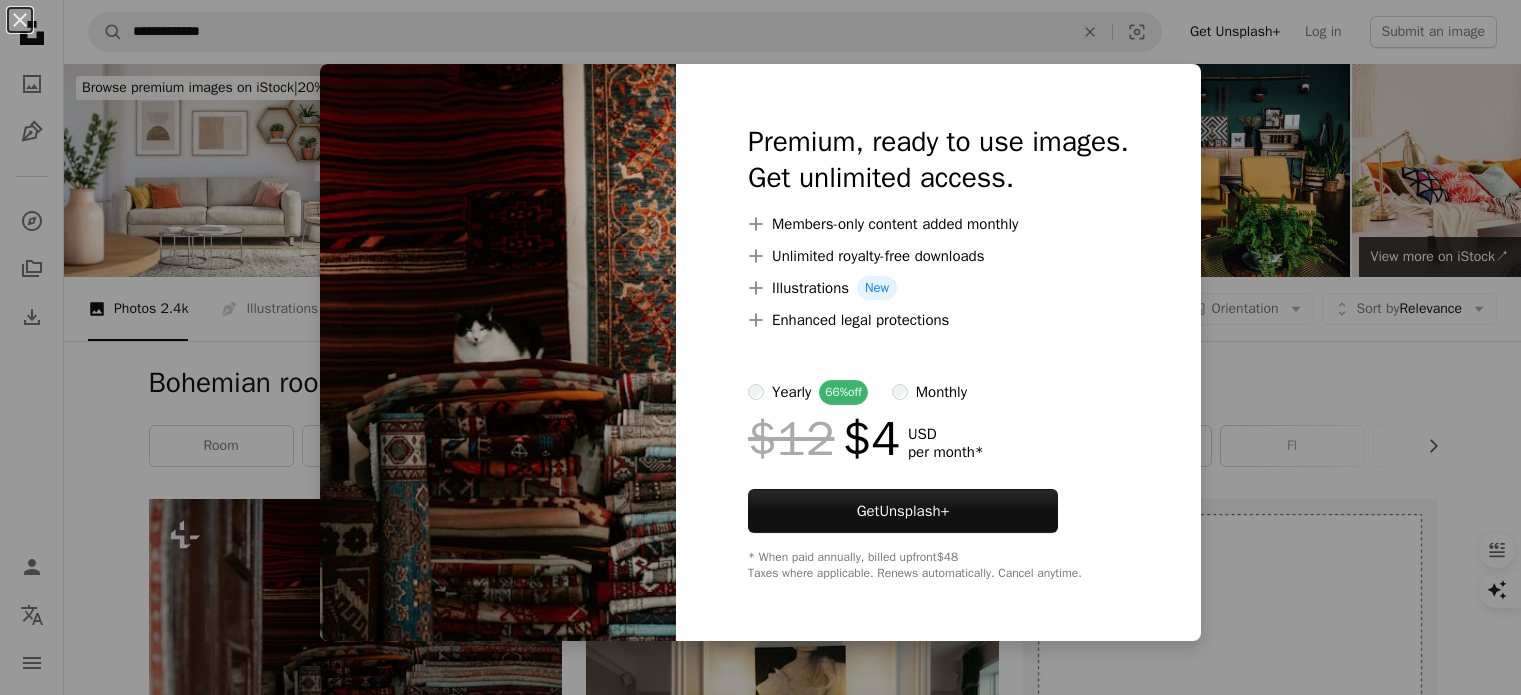 scroll, scrollTop: 500, scrollLeft: 0, axis: vertical 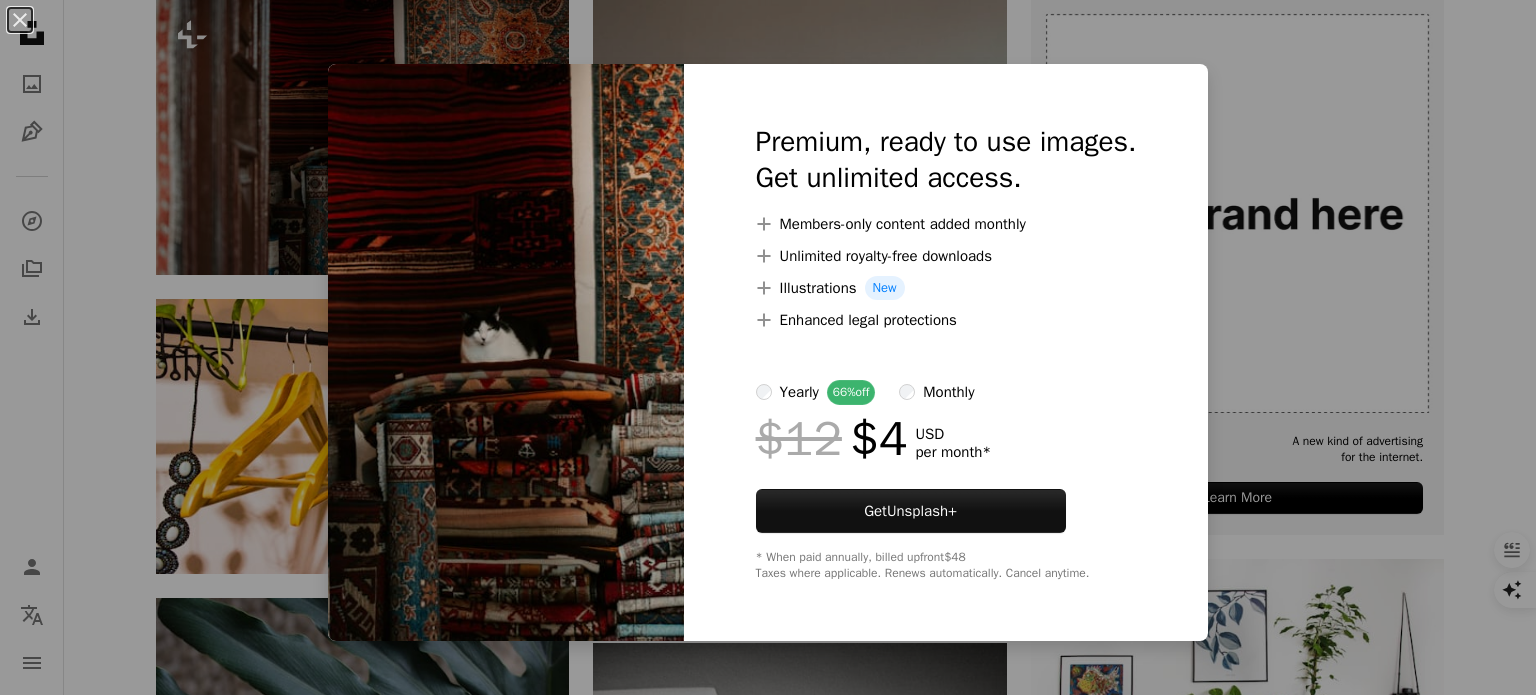 click on "An X shape Premium, ready to use images. Get unlimited access. A plus sign Members-only content added monthly A plus sign Unlimited royalty-free downloads A plus sign Illustrations  New A plus sign Enhanced legal protections yearly 66%  off monthly $12   $4 USD per month * Get  Unsplash+ * When paid annually, billed upfront  $48 Taxes where applicable. Renews automatically. Cancel anytime." at bounding box center [768, 347] 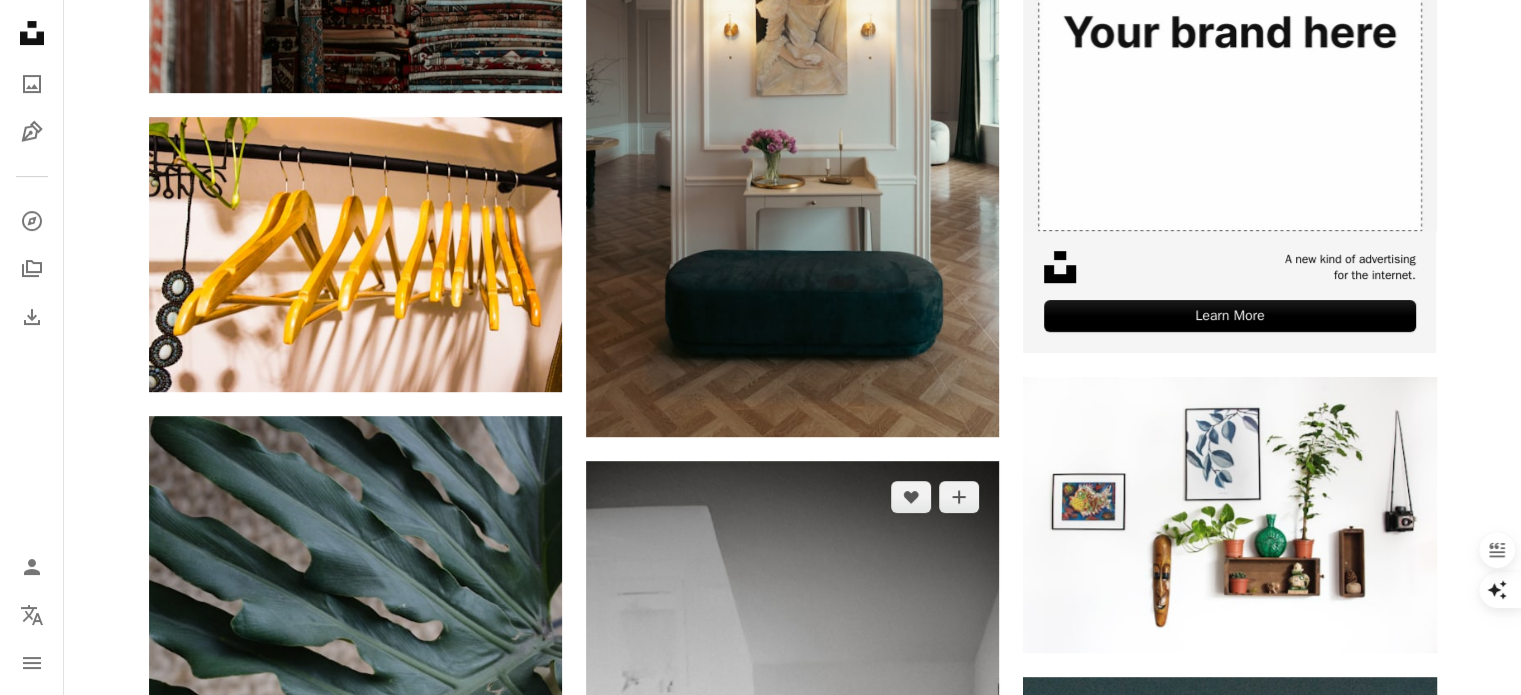 scroll, scrollTop: 900, scrollLeft: 0, axis: vertical 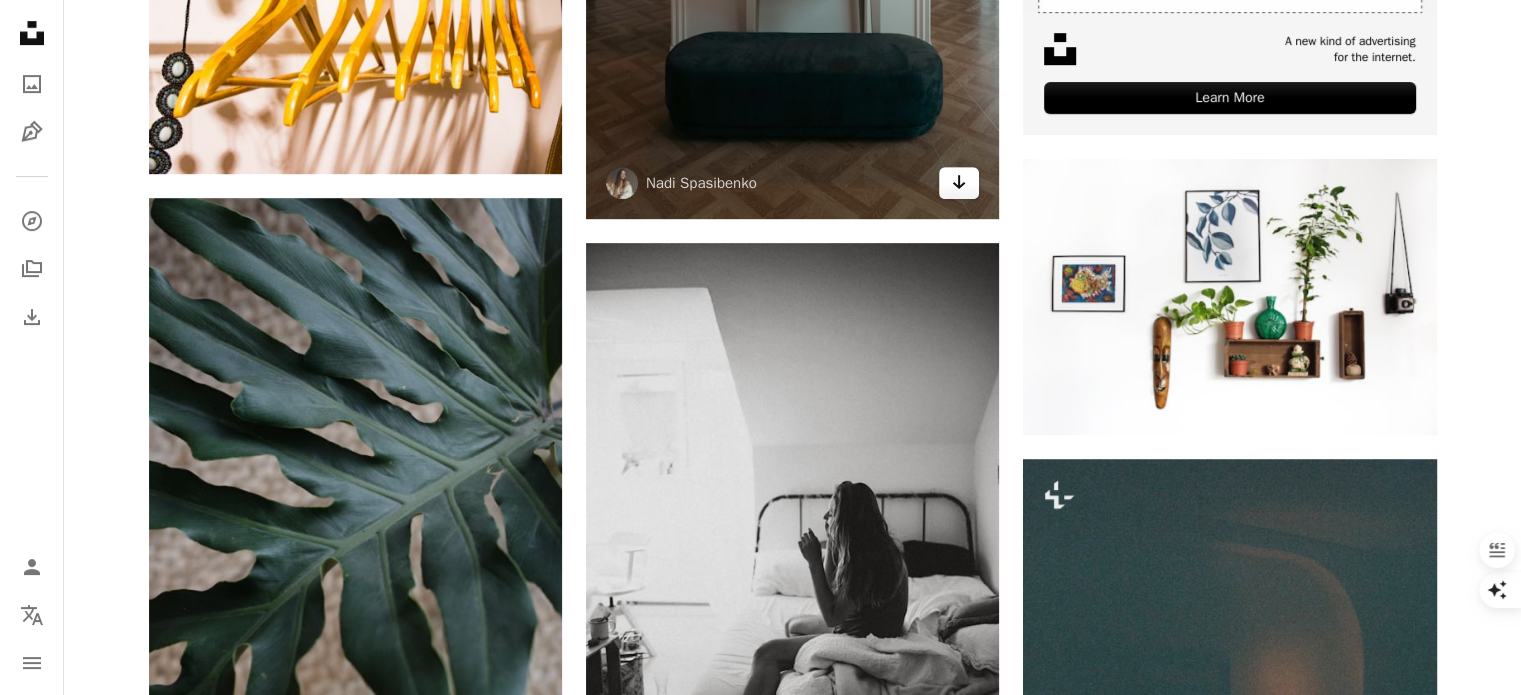click on "Arrow pointing down" at bounding box center [959, 183] 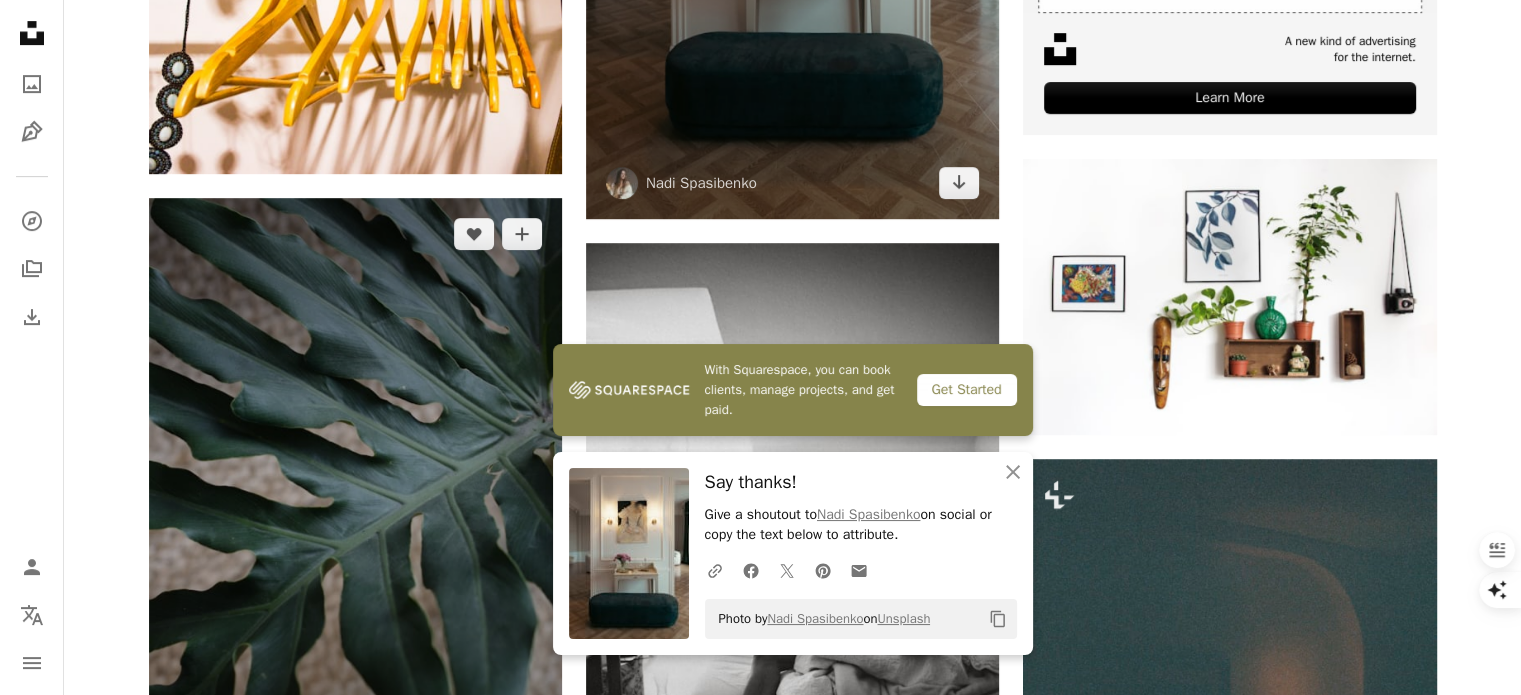 scroll, scrollTop: 1200, scrollLeft: 0, axis: vertical 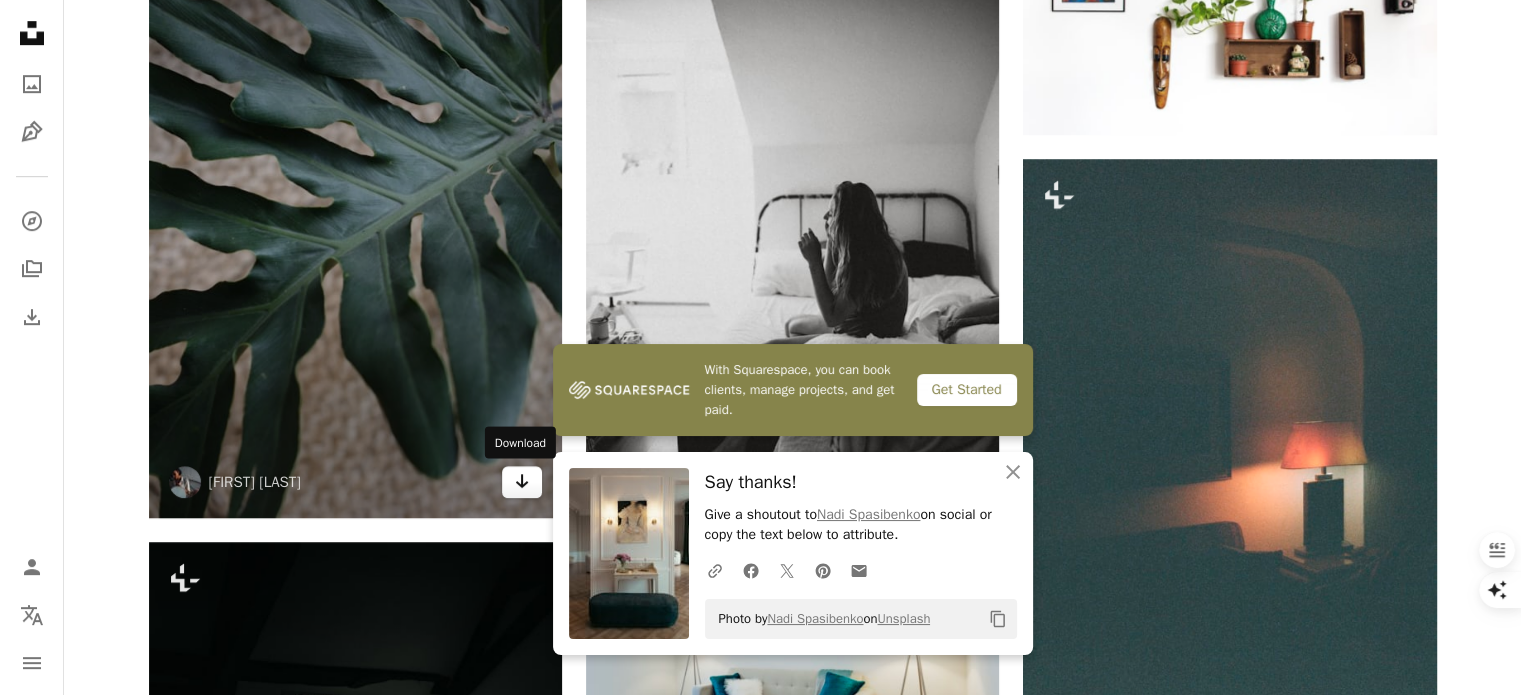 click 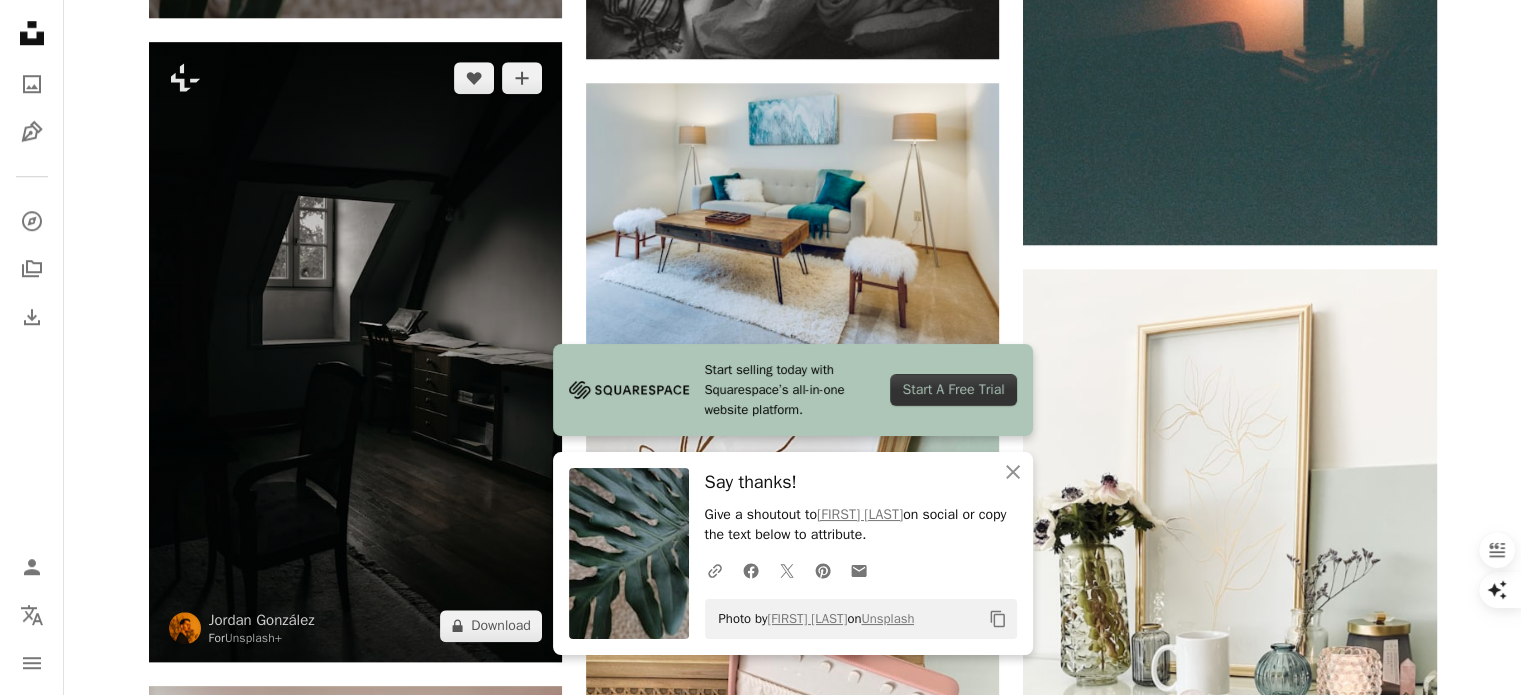 scroll, scrollTop: 2000, scrollLeft: 0, axis: vertical 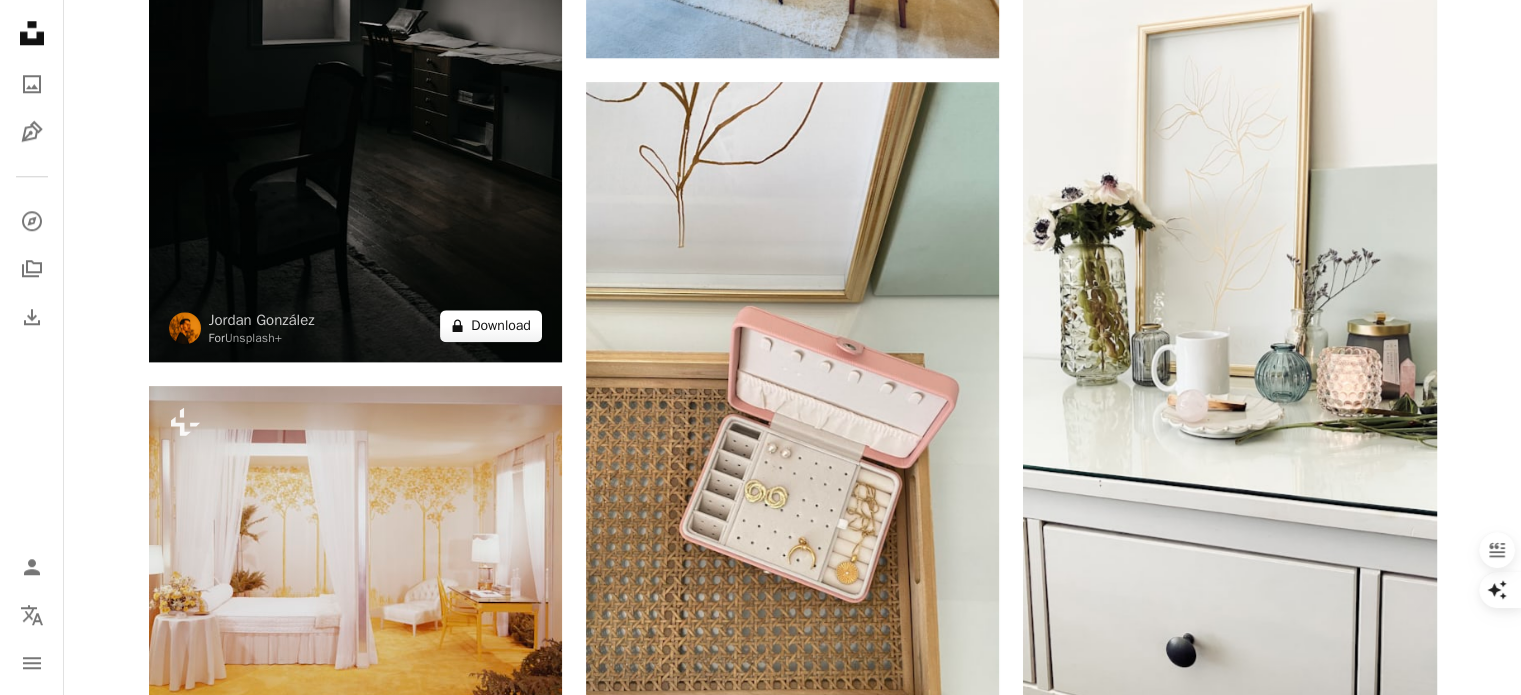 click on "A lock Download" at bounding box center [491, 326] 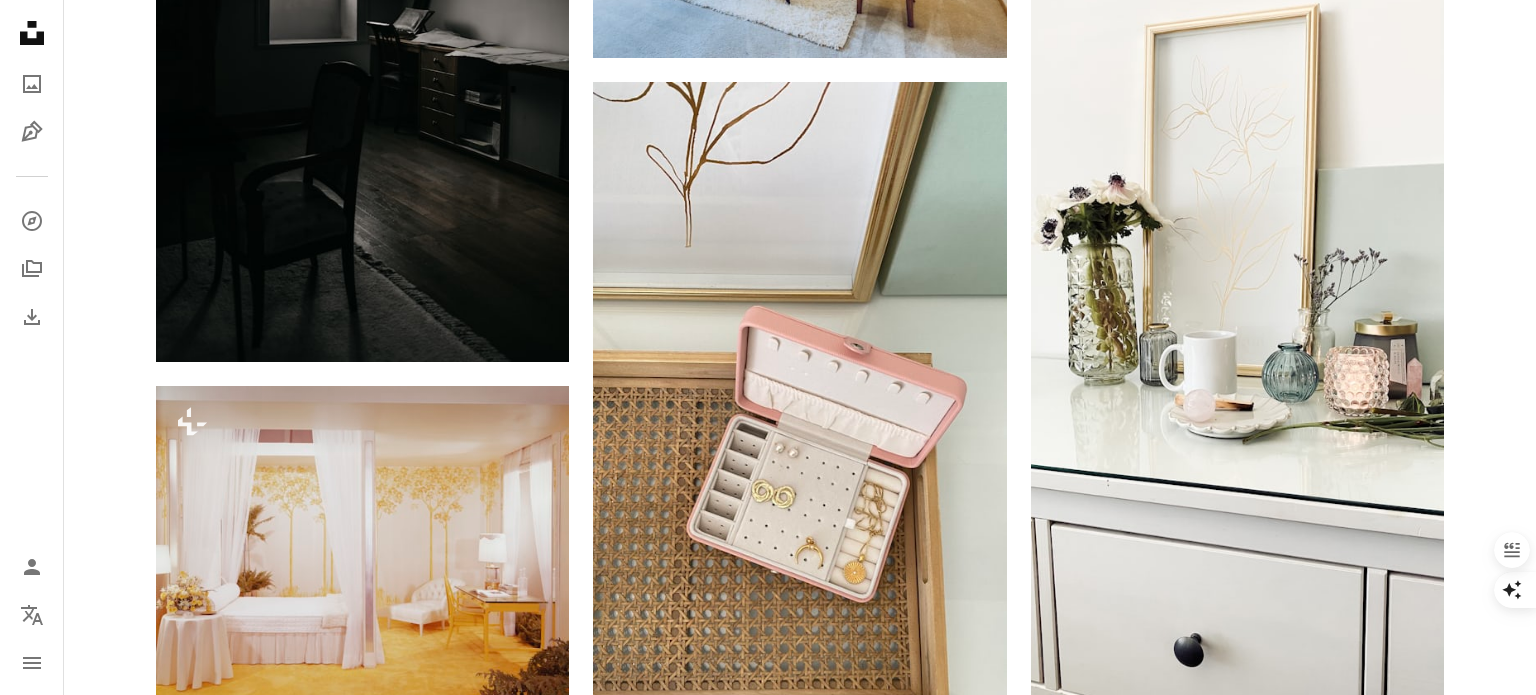 click on "An X shape Premium, ready to use images. Get unlimited access. A plus sign Members-only content added monthly A plus sign Unlimited royalty-free downloads A plus sign Illustrations  New A plus sign Enhanced legal protections yearly 66%  off monthly $12   $4 USD per month * Get  Unsplash+ * When paid annually, billed upfront  $48 Taxes where applicable. Renews automatically. Cancel anytime." at bounding box center (768, 3992) 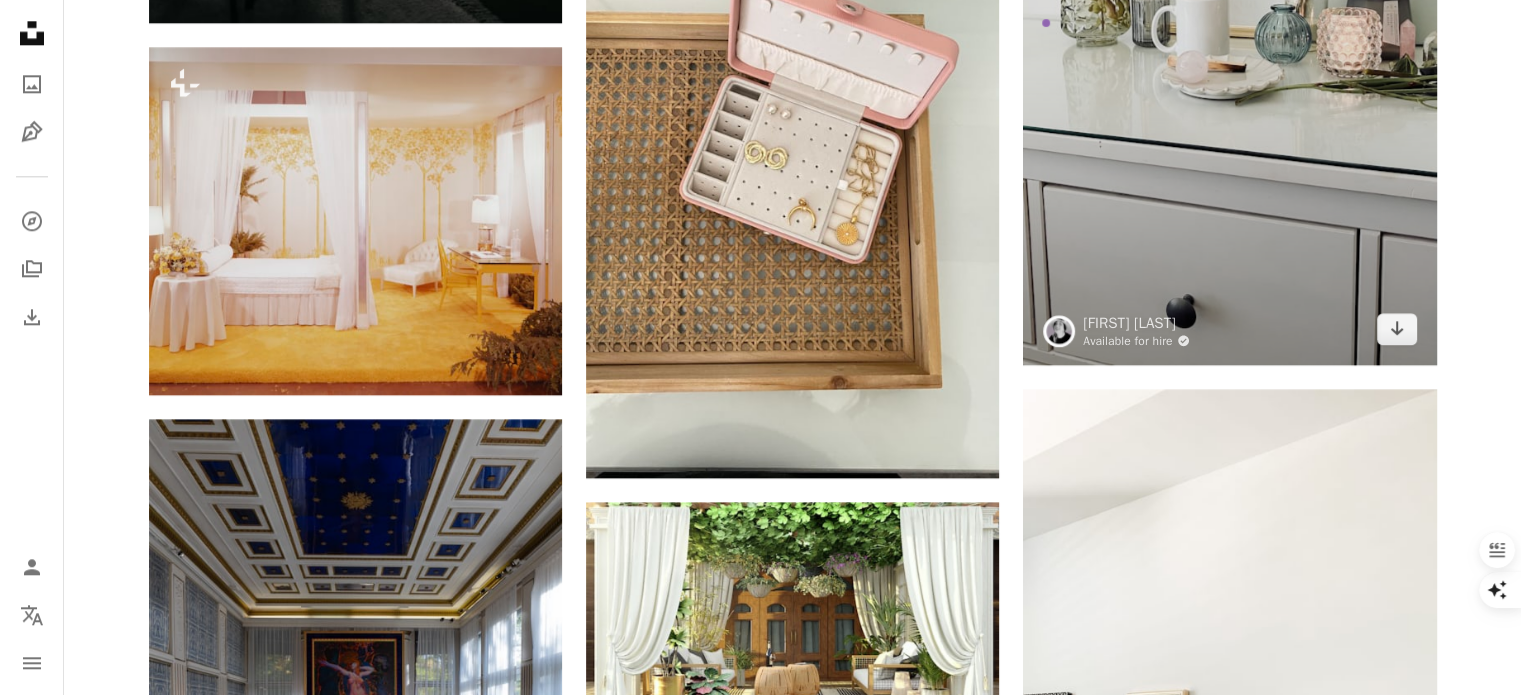 scroll, scrollTop: 2400, scrollLeft: 0, axis: vertical 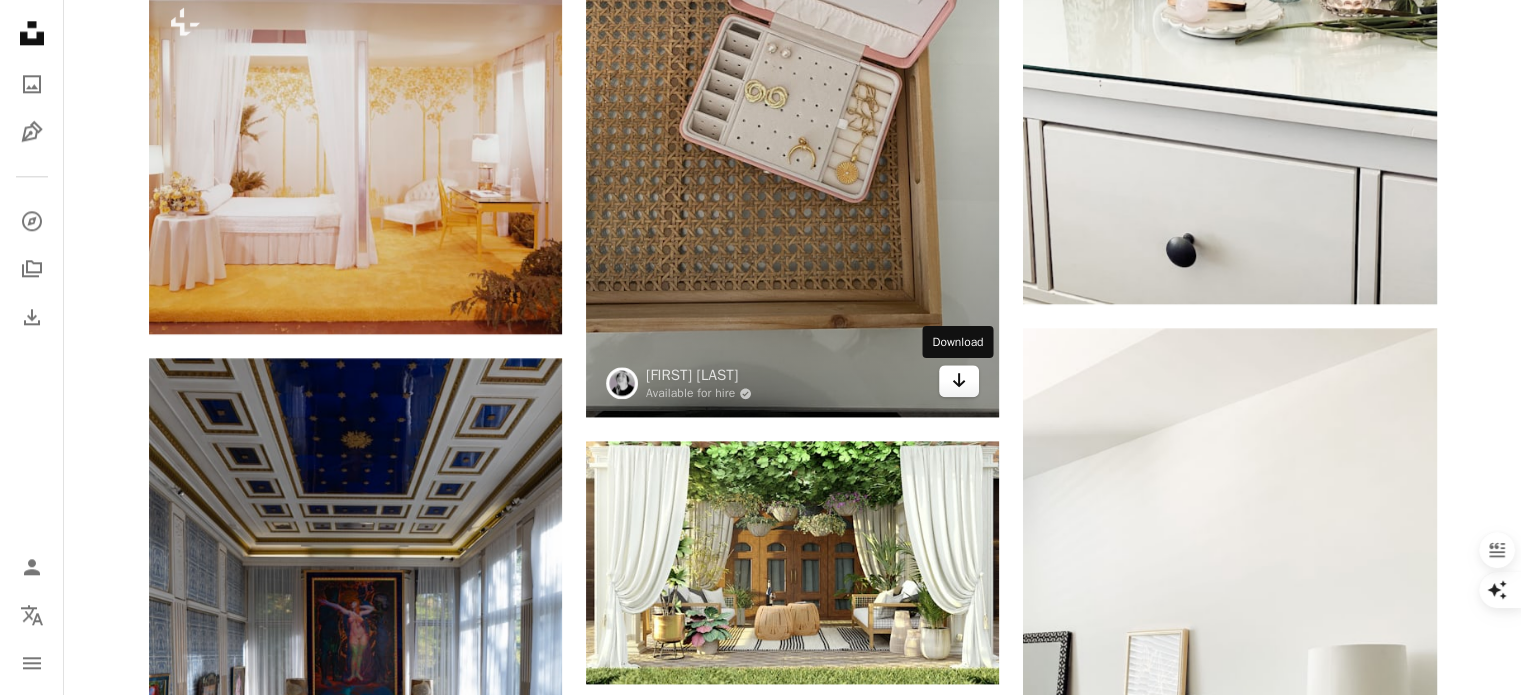 click on "Arrow pointing down" at bounding box center (959, 381) 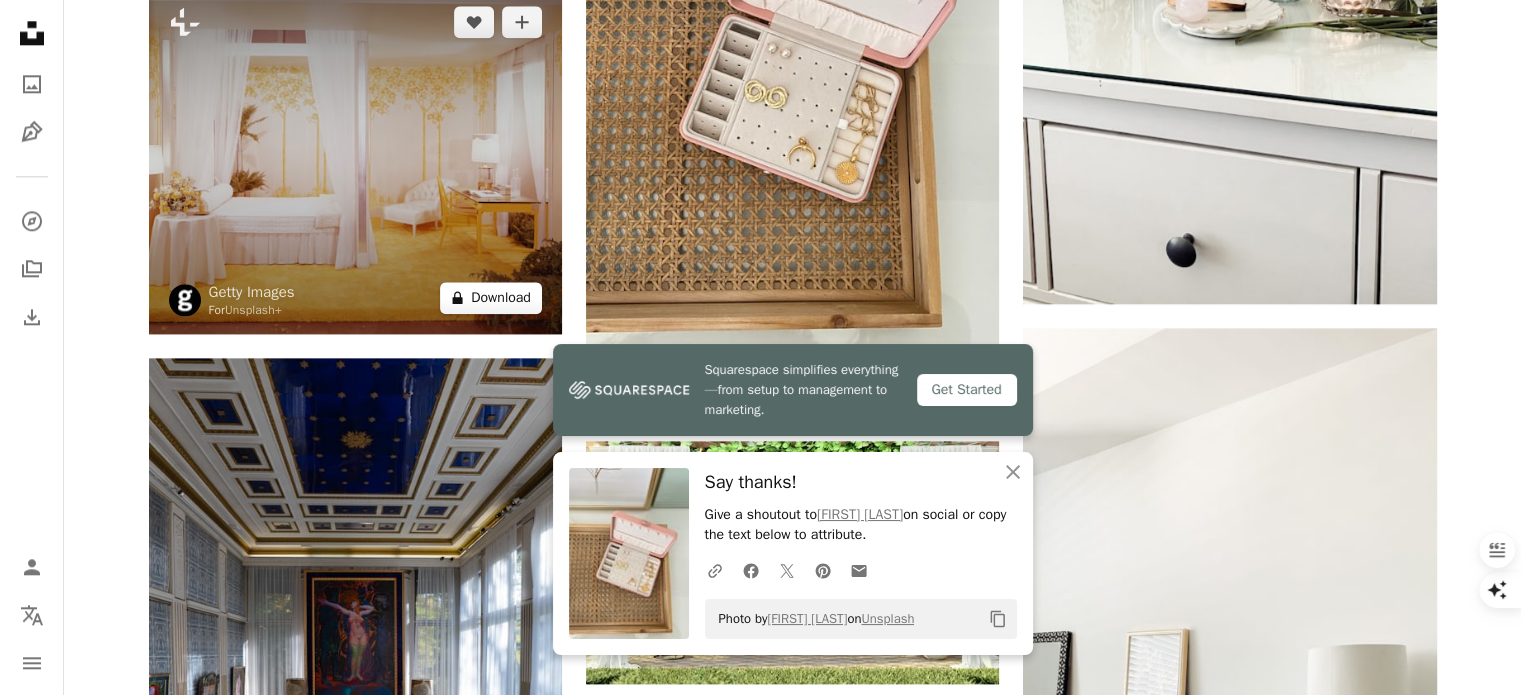 click on "A lock Download" at bounding box center (491, 298) 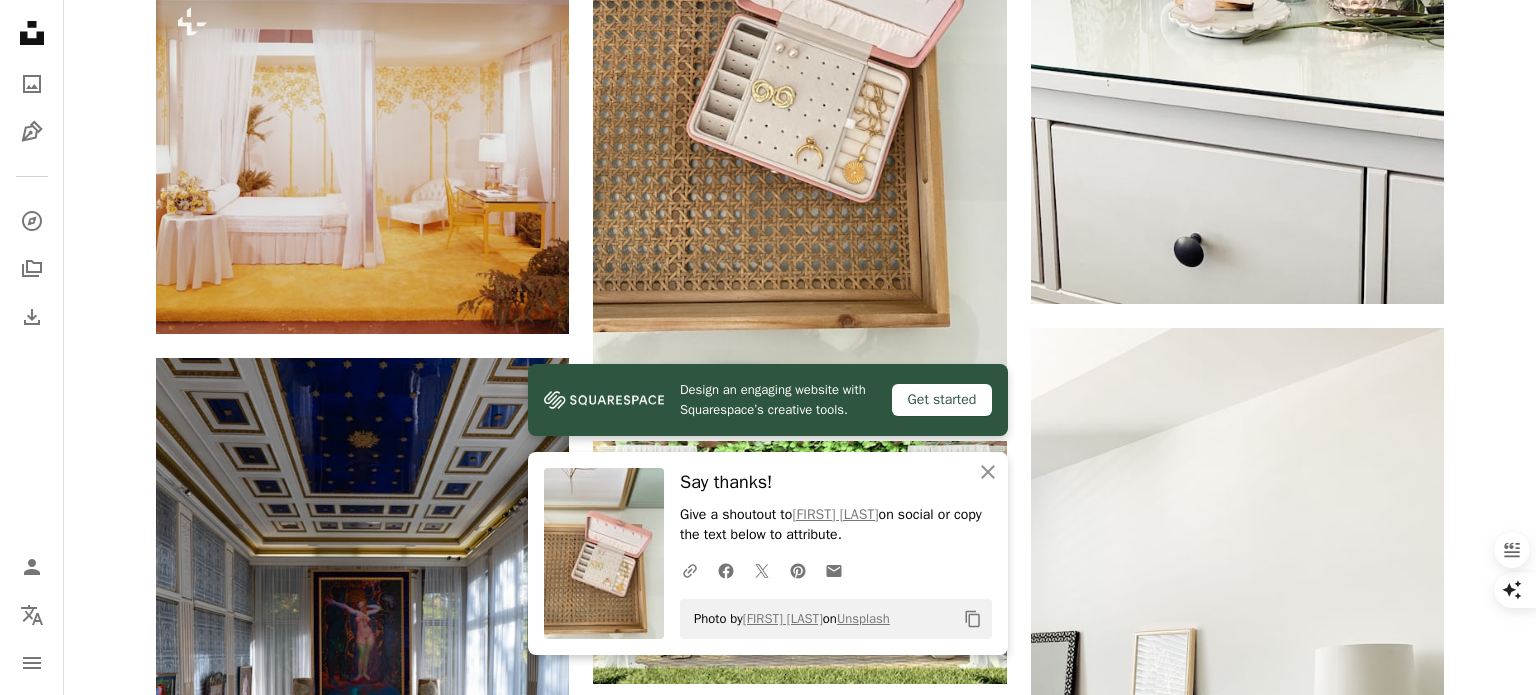 click on "An X shape Design an engaging website with Squarespace’s creative tools. Get started An X shape Close Say thanks! Give a shoutout to  [FIRST] [LAST]  on social or copy the text below to attribute. A URL sharing icon (chains) Facebook icon X (formerly Twitter) icon Pinterest icon An envelope Photo by  [FIRST] [LAST]  on  Unsplash
Copy content Premium, ready to use images. Get unlimited access. A plus sign Members-only content added monthly A plus sign Unlimited royalty-free downloads A plus sign Illustrations  New A plus sign Enhanced legal protections yearly 66%  off monthly $12   $4 USD per month * Get  Unsplash+ * When paid annually, billed upfront  $48 Taxes where applicable. Renews automatically. Cancel anytime." at bounding box center [768, 3592] 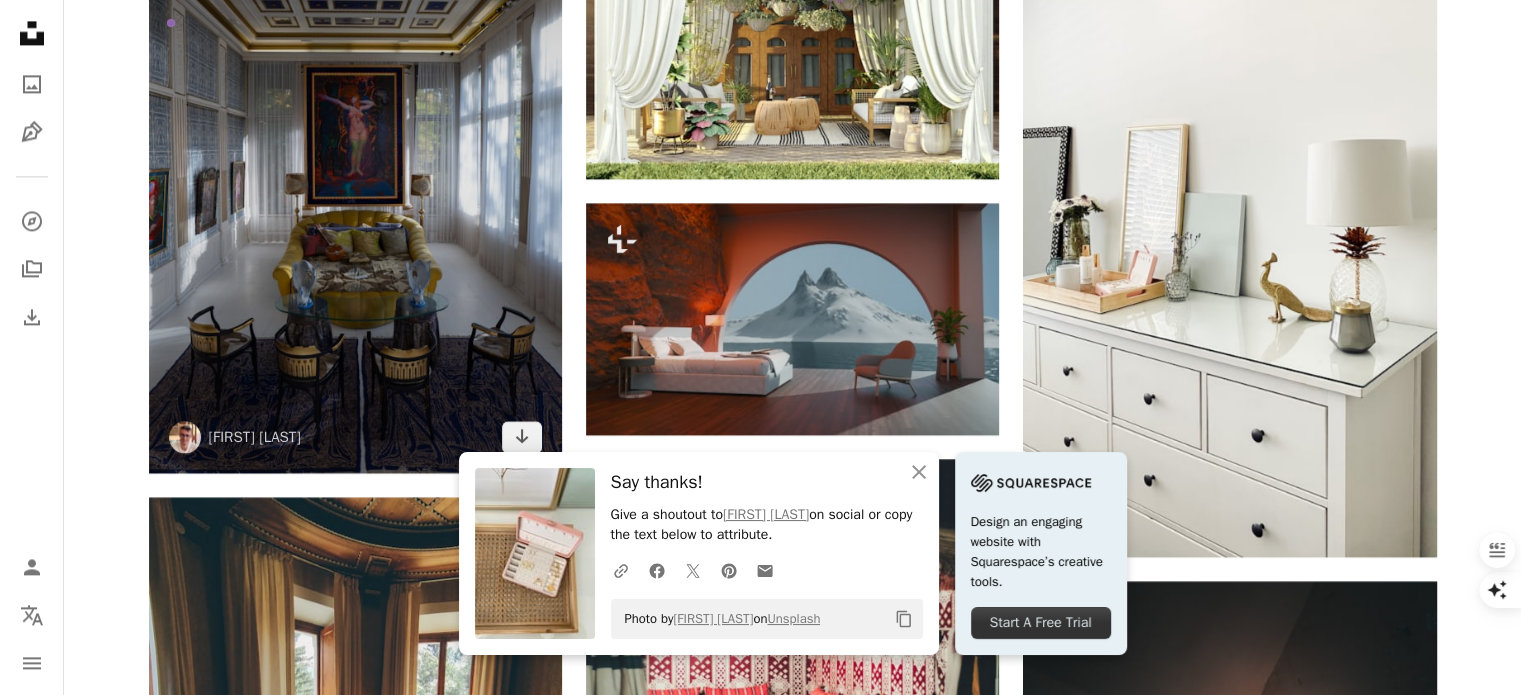 scroll, scrollTop: 3100, scrollLeft: 0, axis: vertical 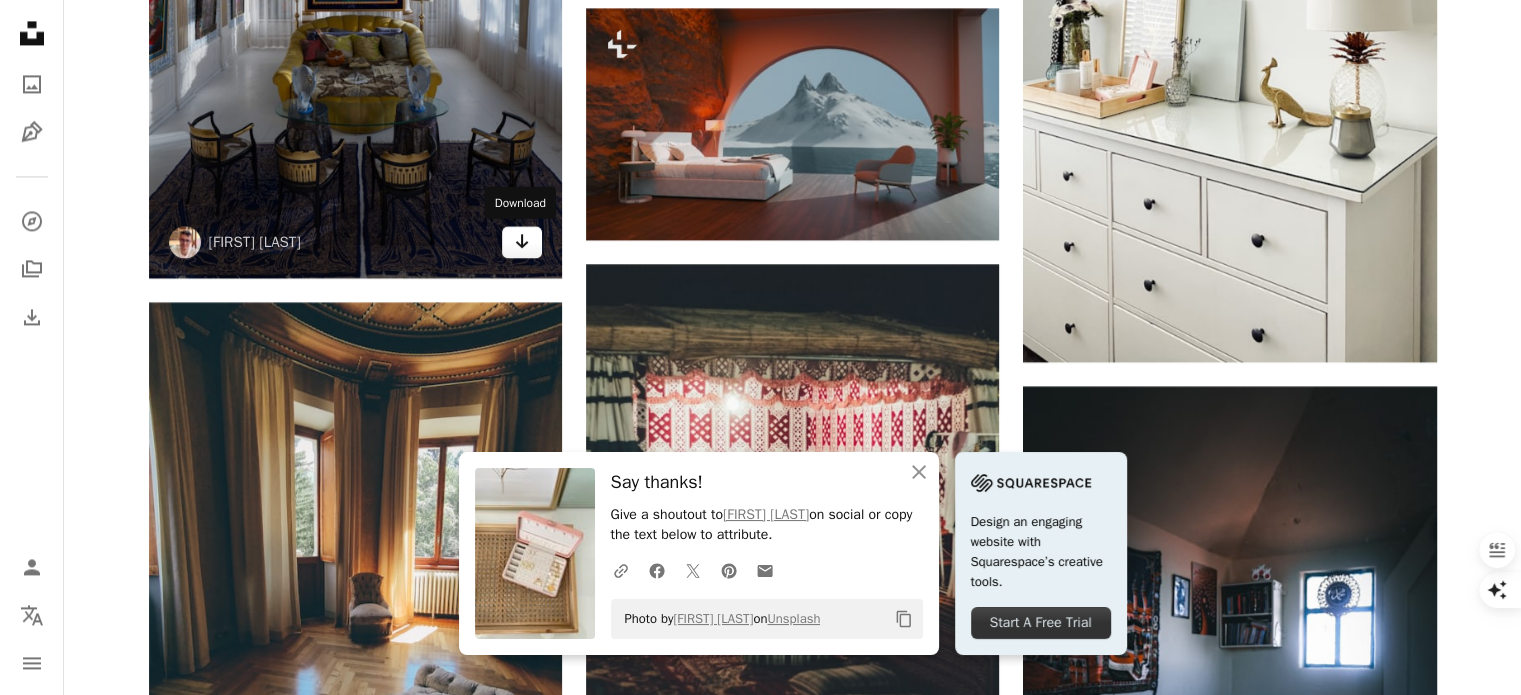 click on "Arrow pointing down" at bounding box center [522, 242] 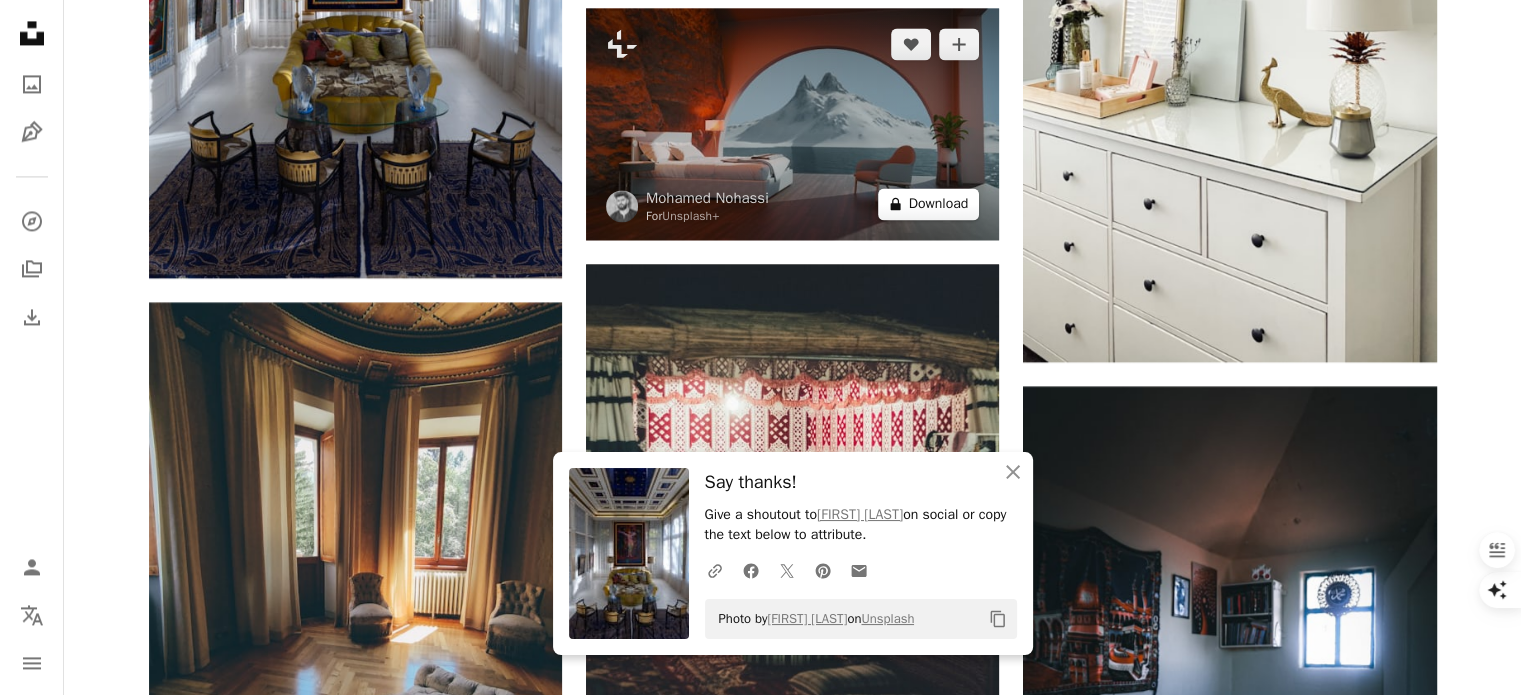 click on "A lock Download" at bounding box center (929, 204) 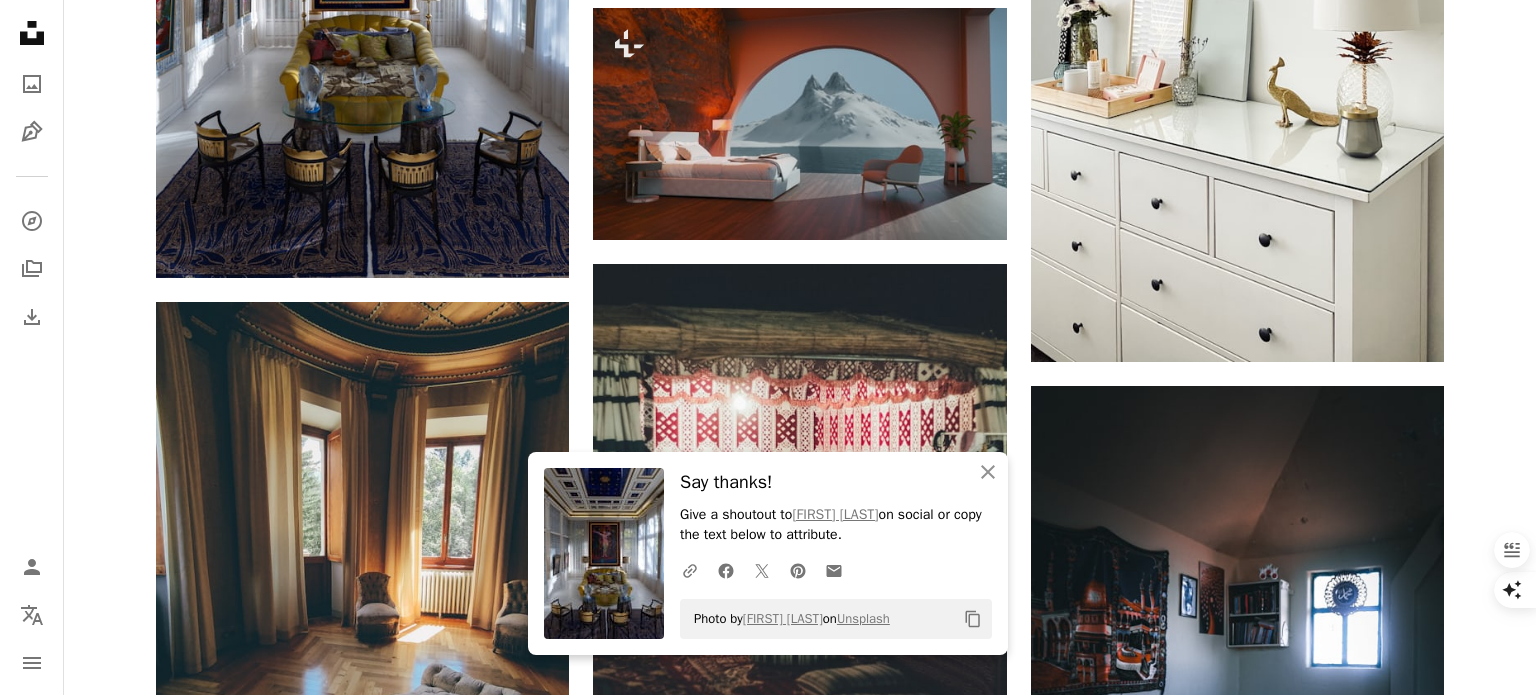 click on "An X shape An X shape Close Say thanks! Give a shoutout to  [FIRST] [LAST]  on social or copy the text below to attribute. A URL sharing icon (chains) Facebook icon X (formerly Twitter) icon Pinterest icon An envelope Photo by  [FIRST] [LAST]  on  Unsplash
Copy content Premium, ready to use images. Get unlimited access. A plus sign Members-only content added monthly A plus sign Unlimited royalty-free downloads A plus sign Illustrations  New A plus sign Enhanced legal protections yearly 66%  off monthly $12   $4 USD per month * Get  Unsplash+ * When paid annually, billed upfront  $48 Taxes where applicable. Renews automatically. Cancel anytime." at bounding box center (768, 2892) 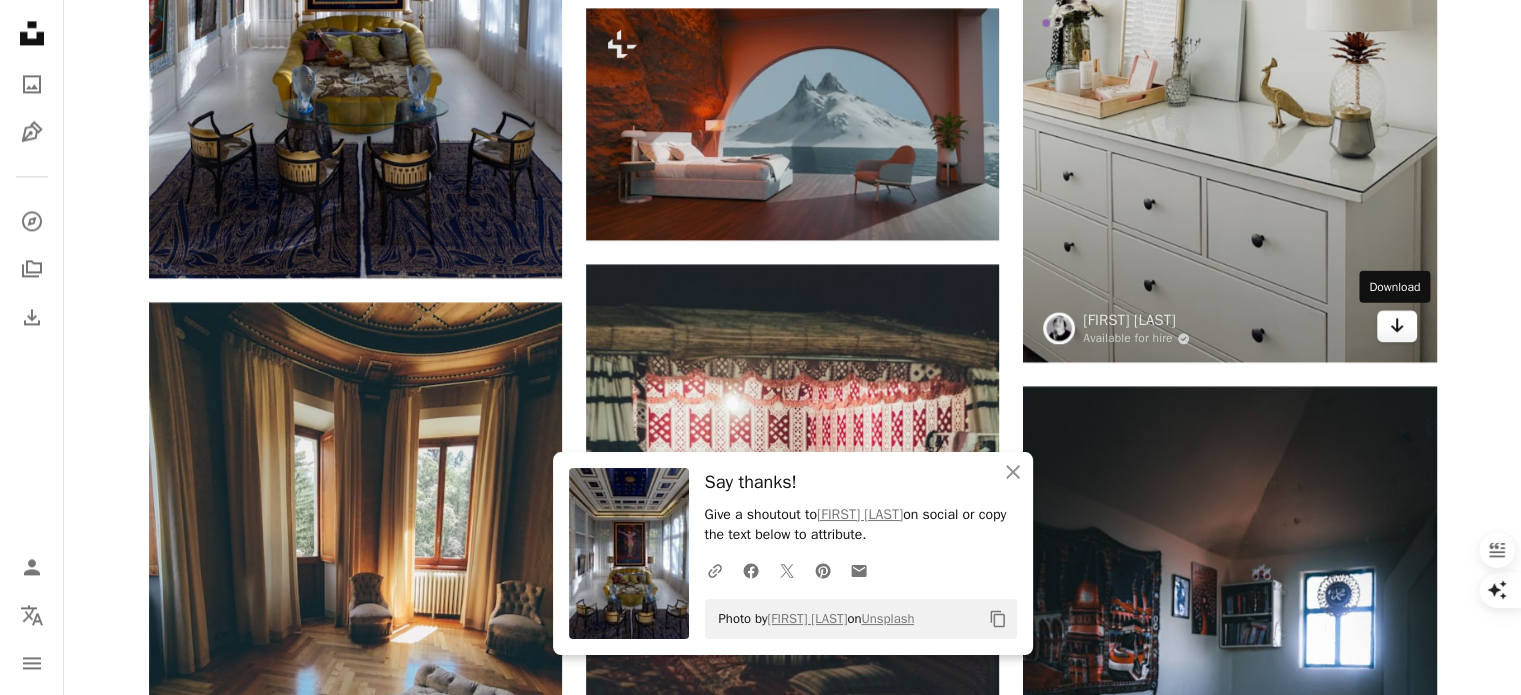 click on "Arrow pointing down" at bounding box center [1397, 326] 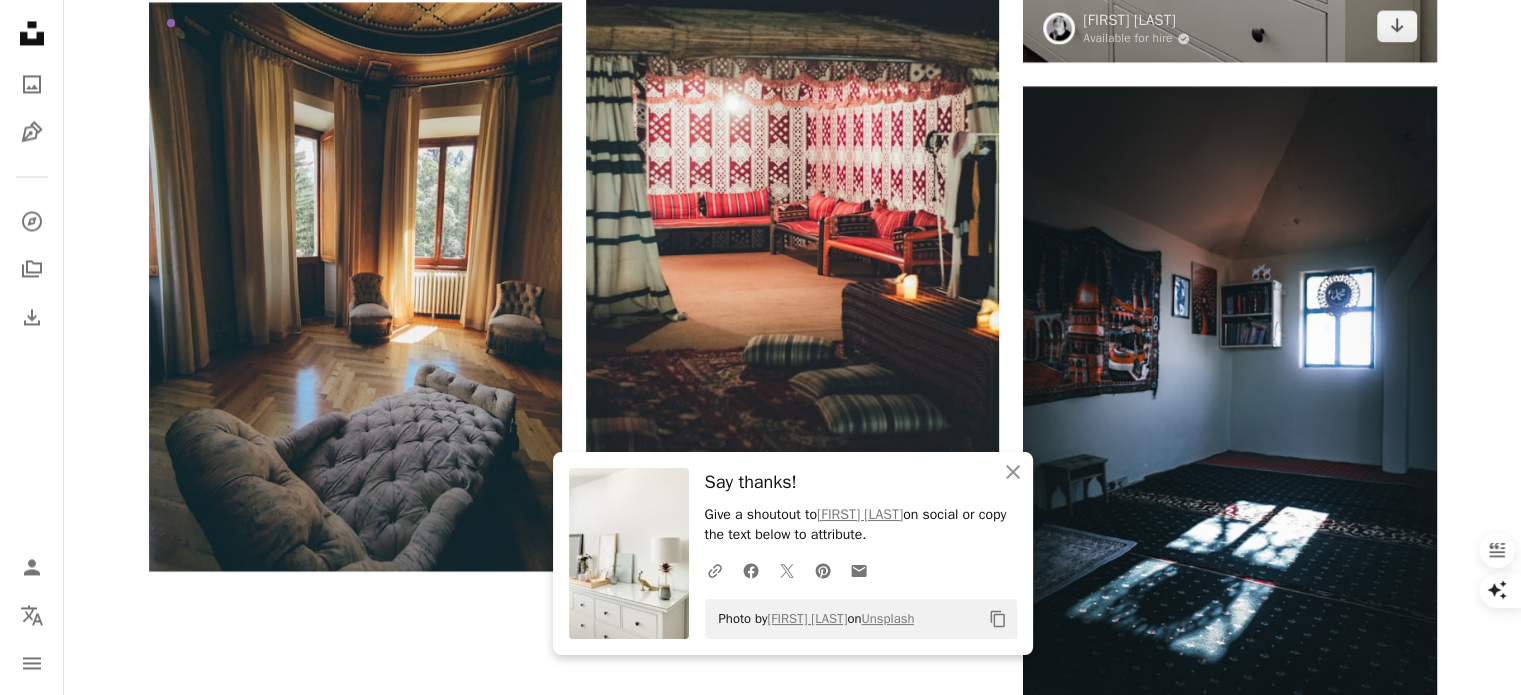 scroll, scrollTop: 3700, scrollLeft: 0, axis: vertical 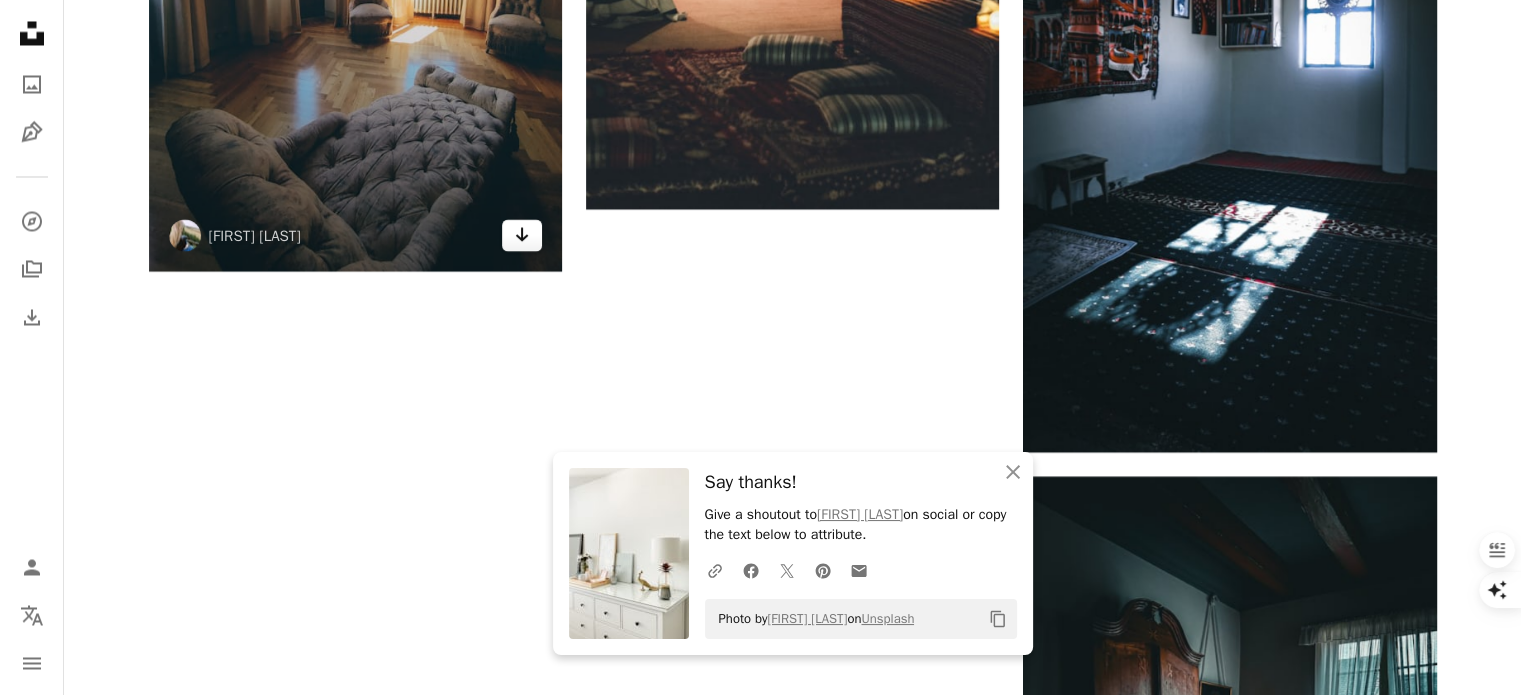 click on "Arrow pointing down" 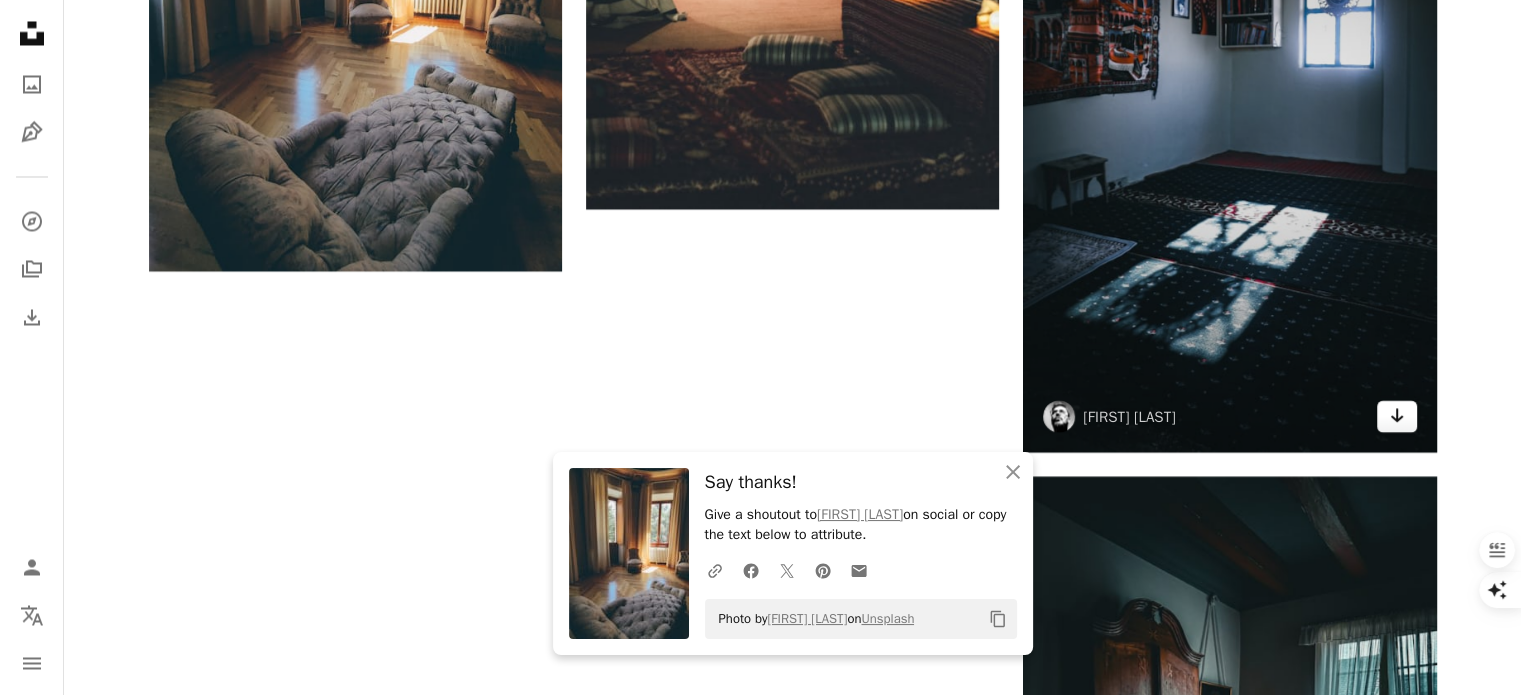 click on "Arrow pointing down" 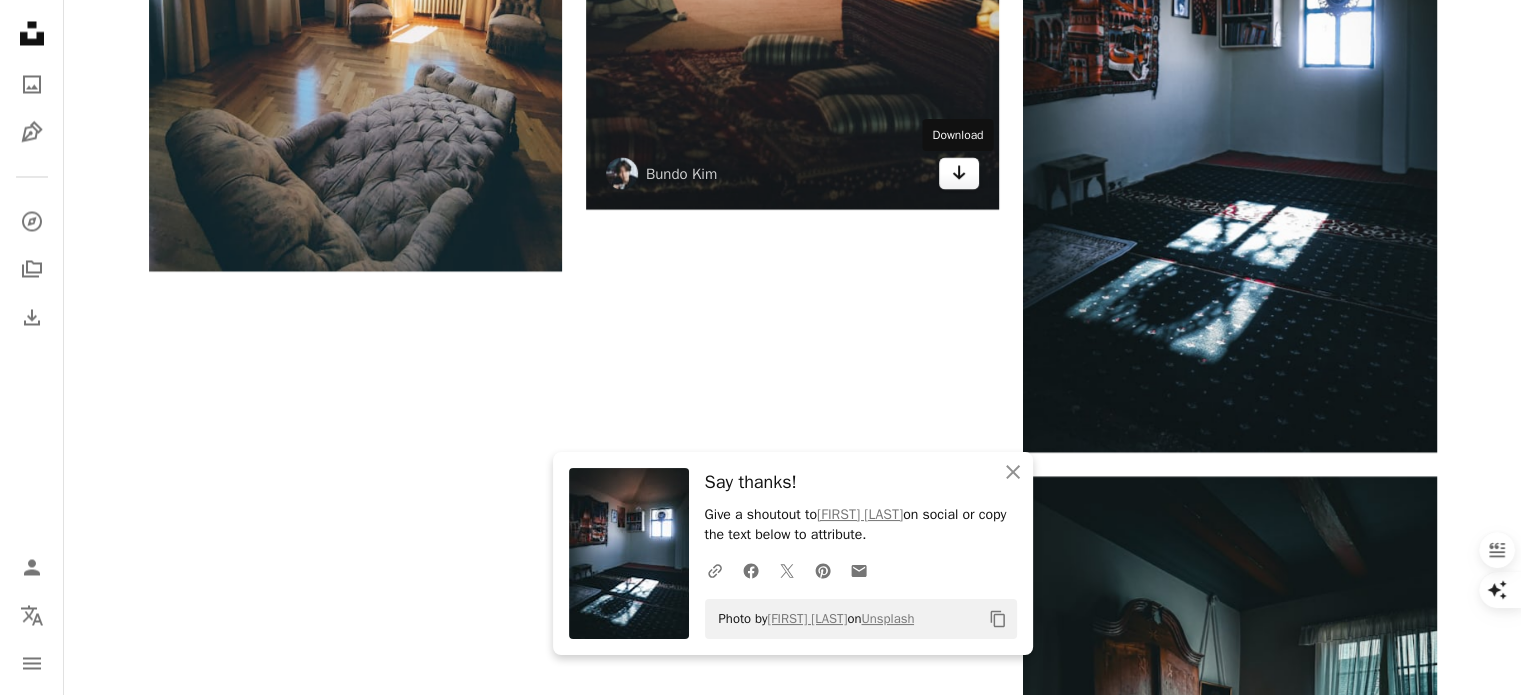 click on "Arrow pointing down" at bounding box center (959, 173) 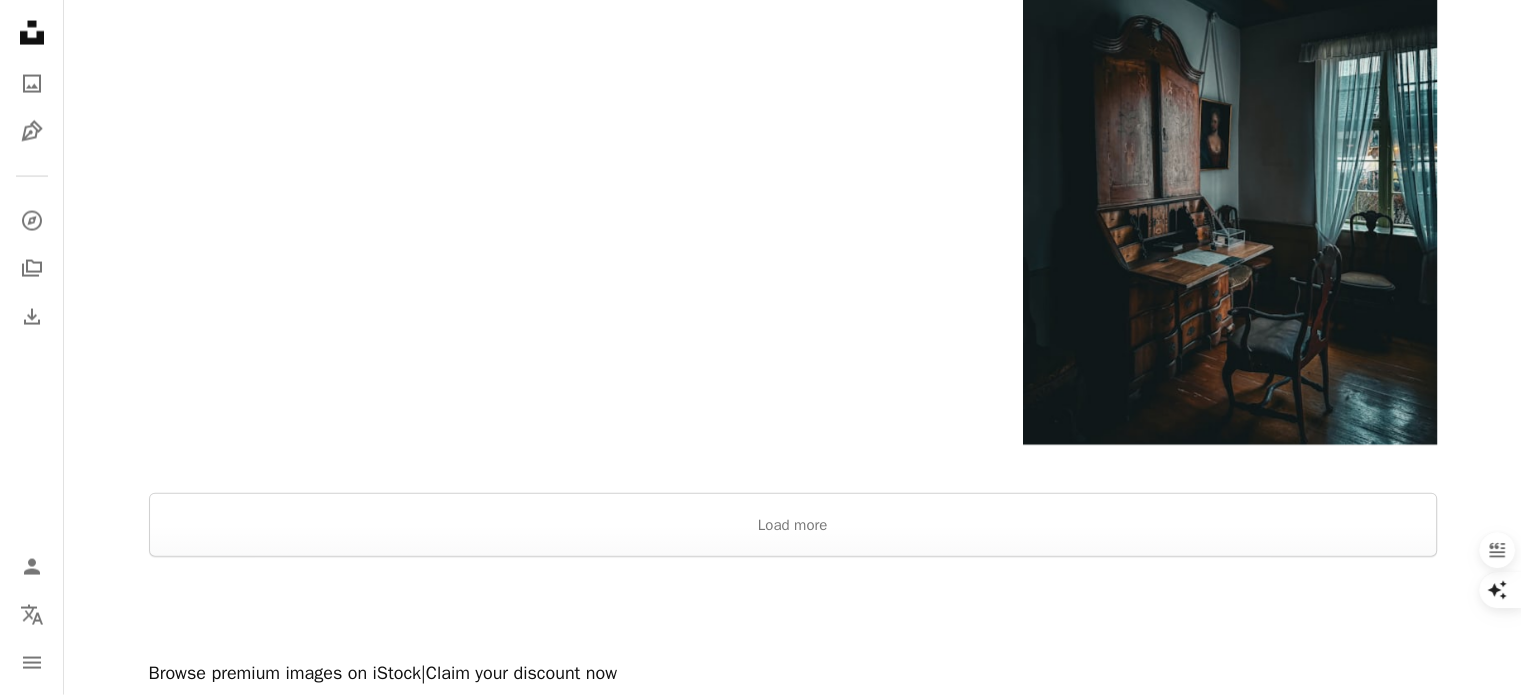 scroll, scrollTop: 4400, scrollLeft: 0, axis: vertical 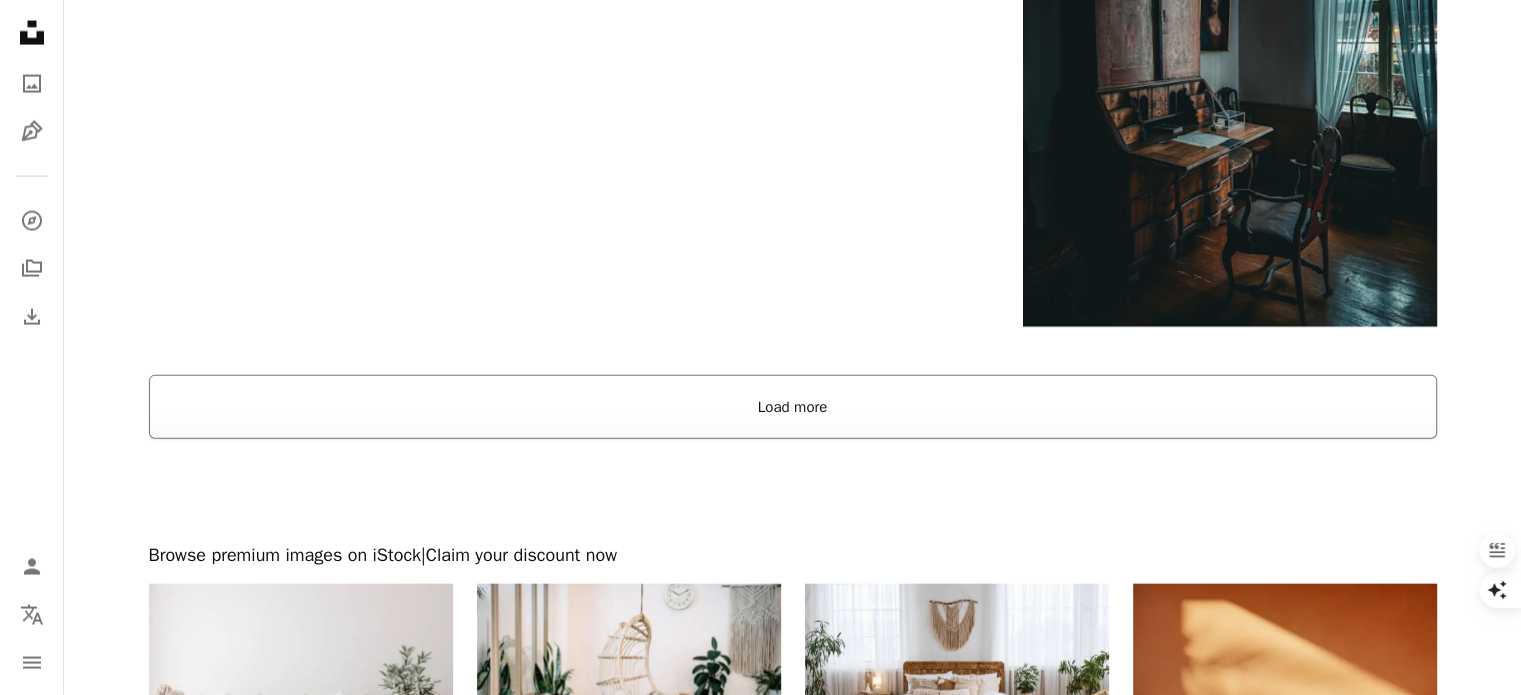 click on "Load more" at bounding box center [793, 407] 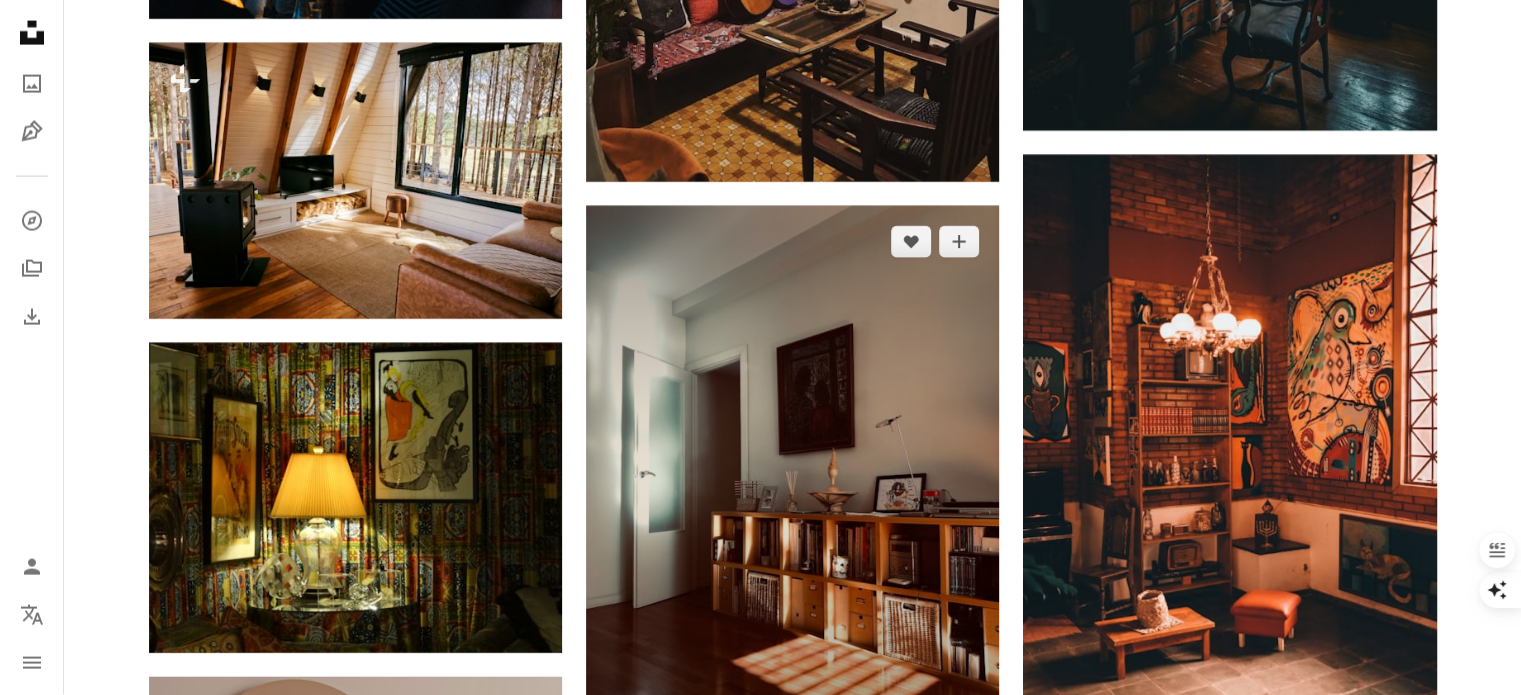scroll, scrollTop: 4600, scrollLeft: 0, axis: vertical 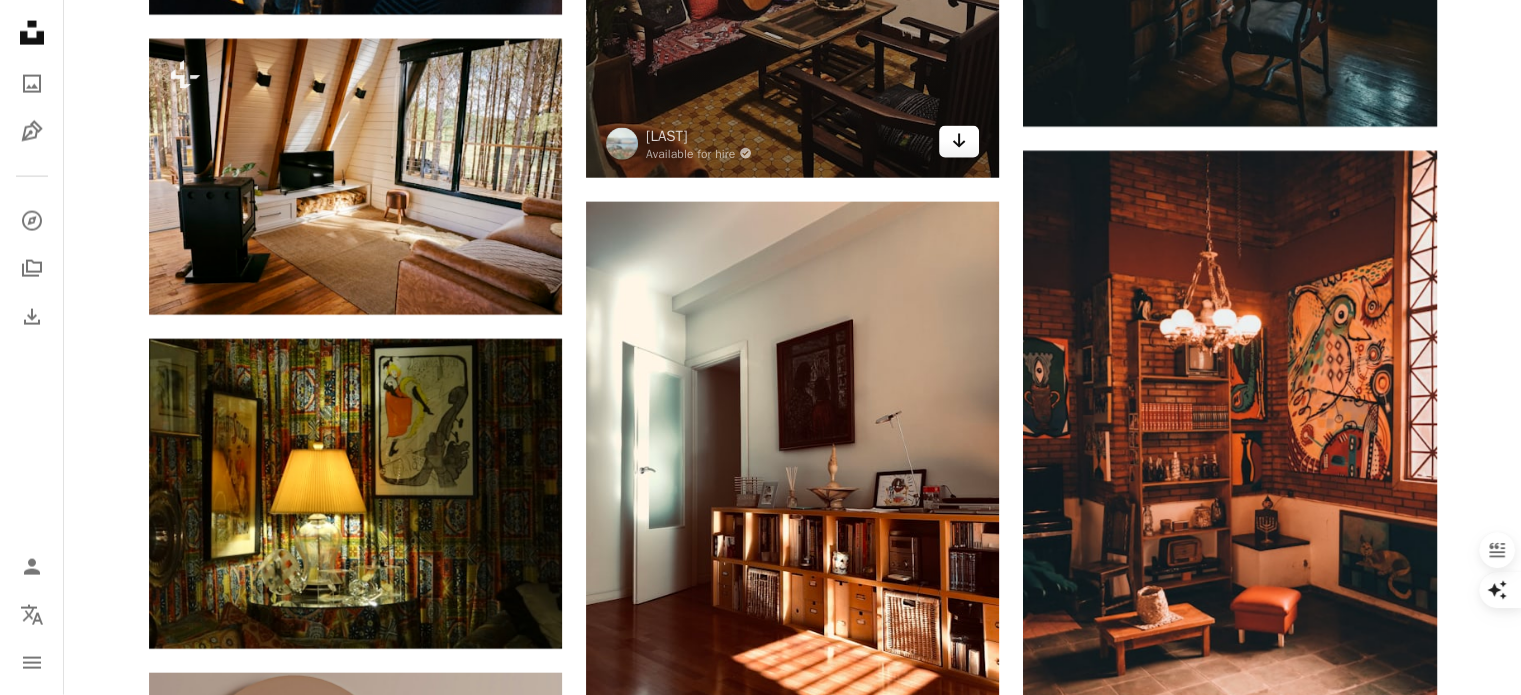 click on "Arrow pointing down" at bounding box center [959, 142] 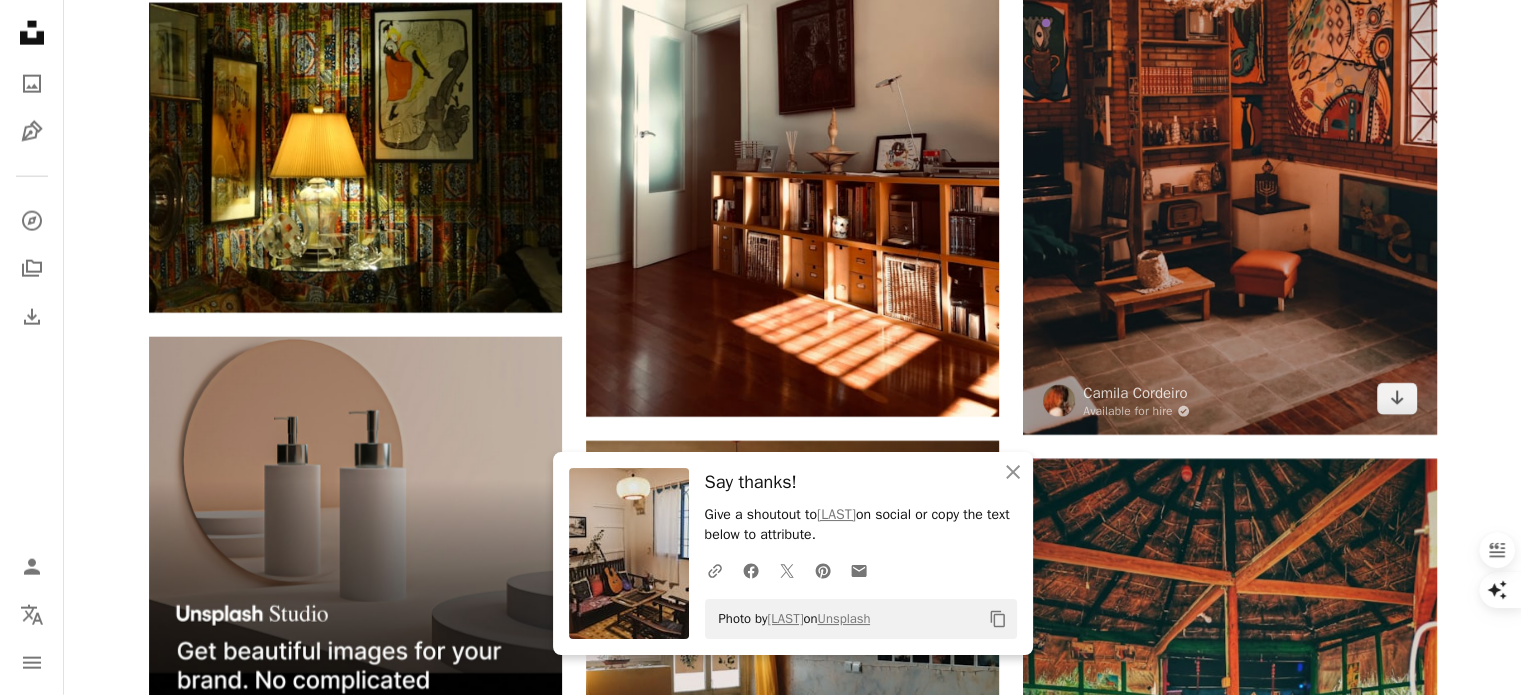 scroll, scrollTop: 5000, scrollLeft: 0, axis: vertical 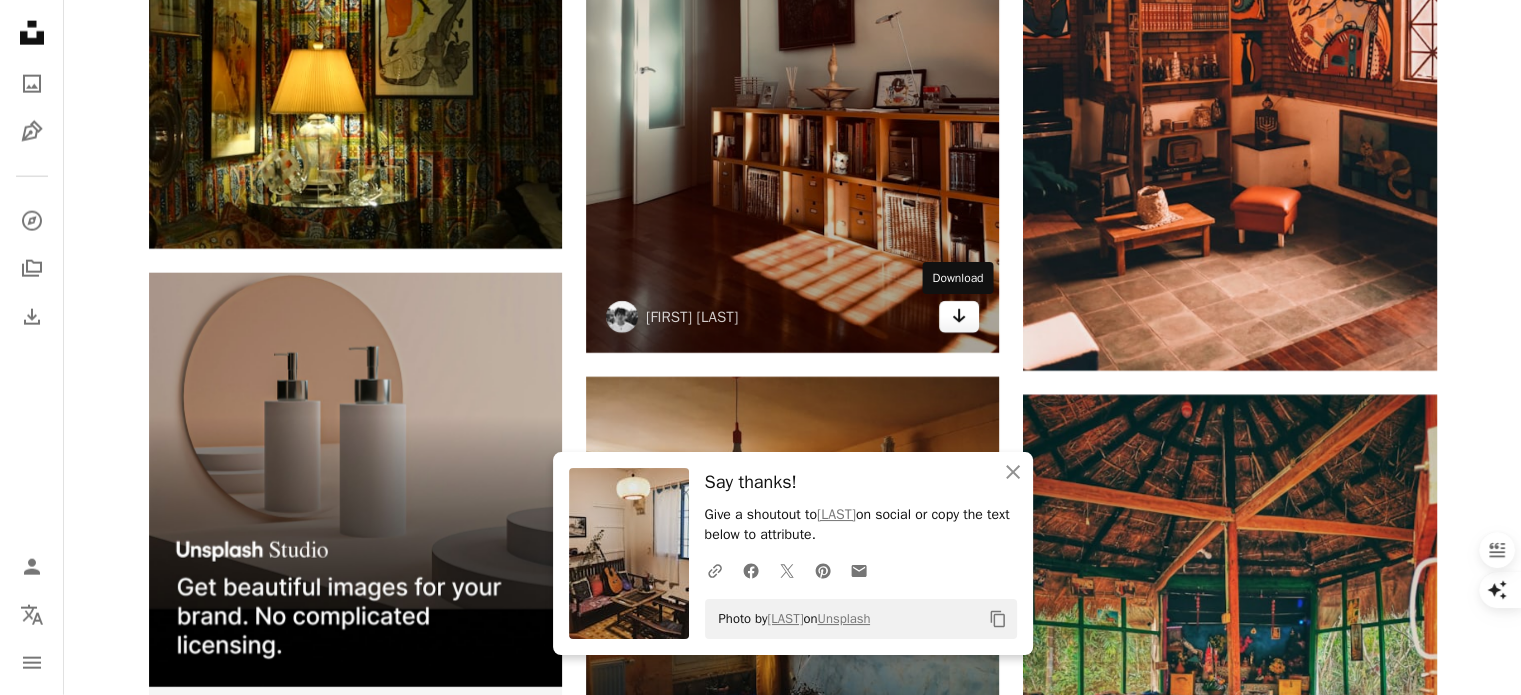 click on "Arrow pointing down" at bounding box center [959, 317] 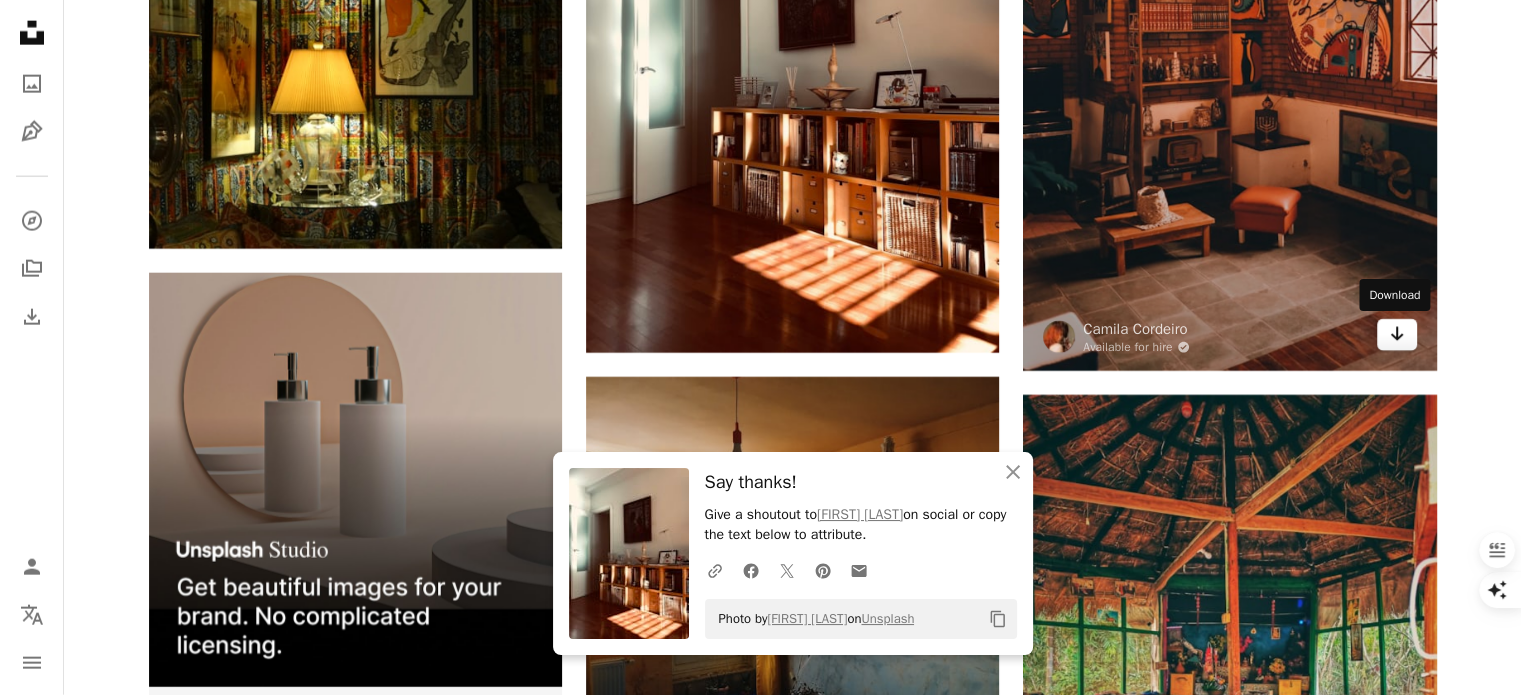 click on "Arrow pointing down" 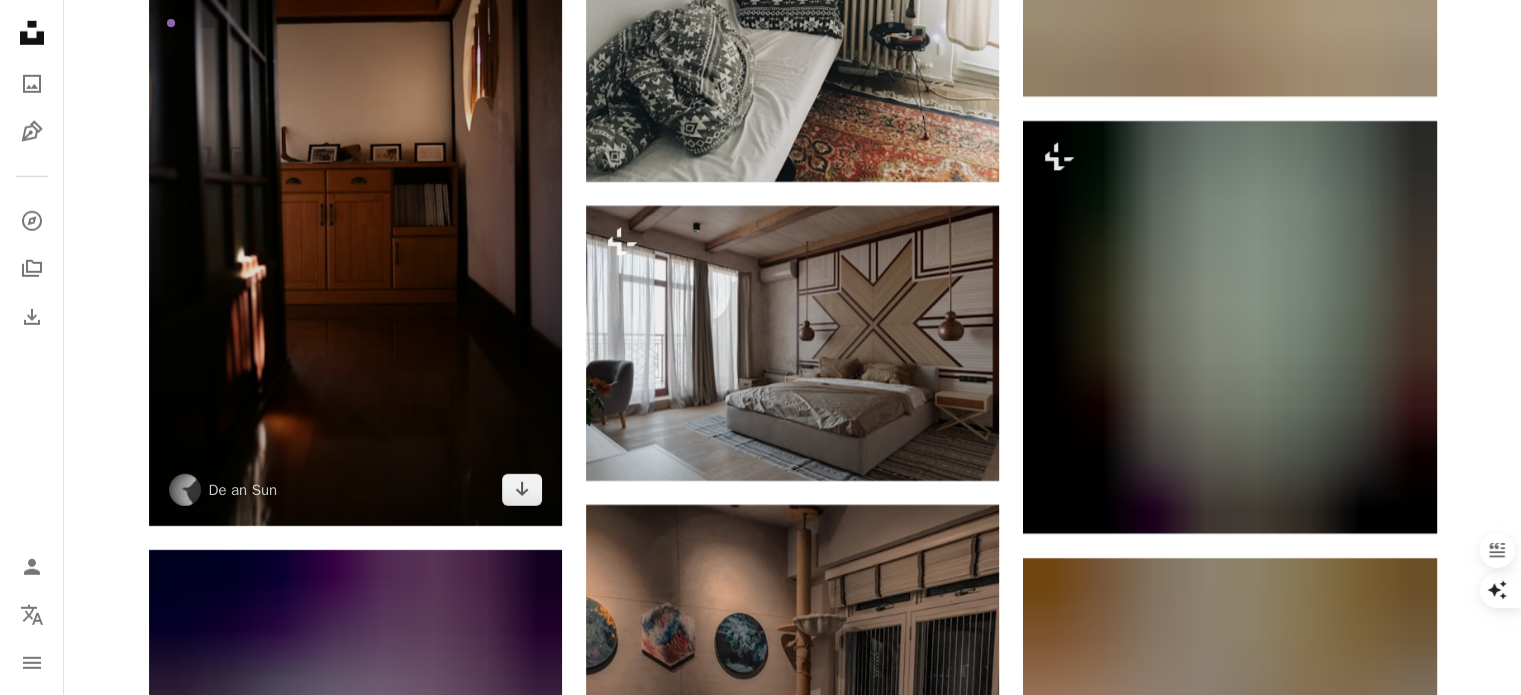 scroll, scrollTop: 6300, scrollLeft: 0, axis: vertical 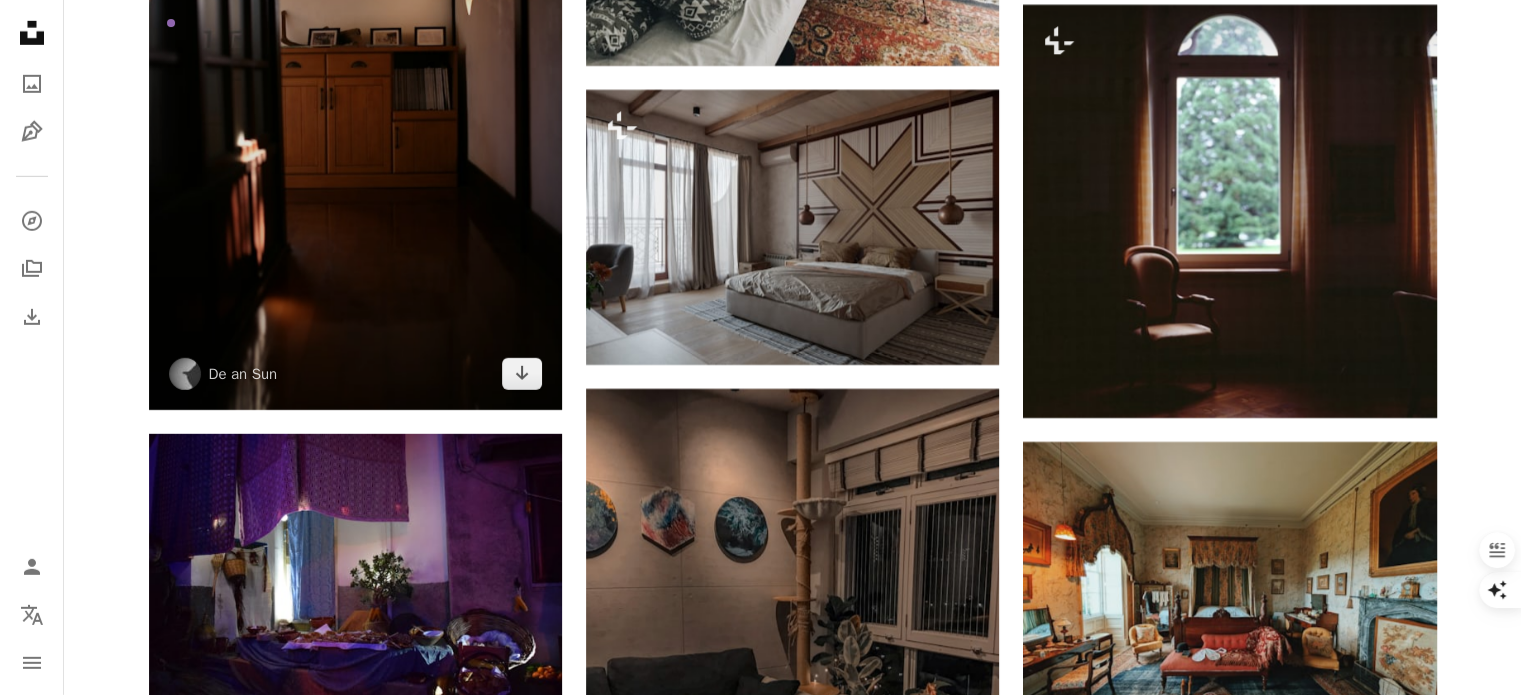 click at bounding box center (355, 100) 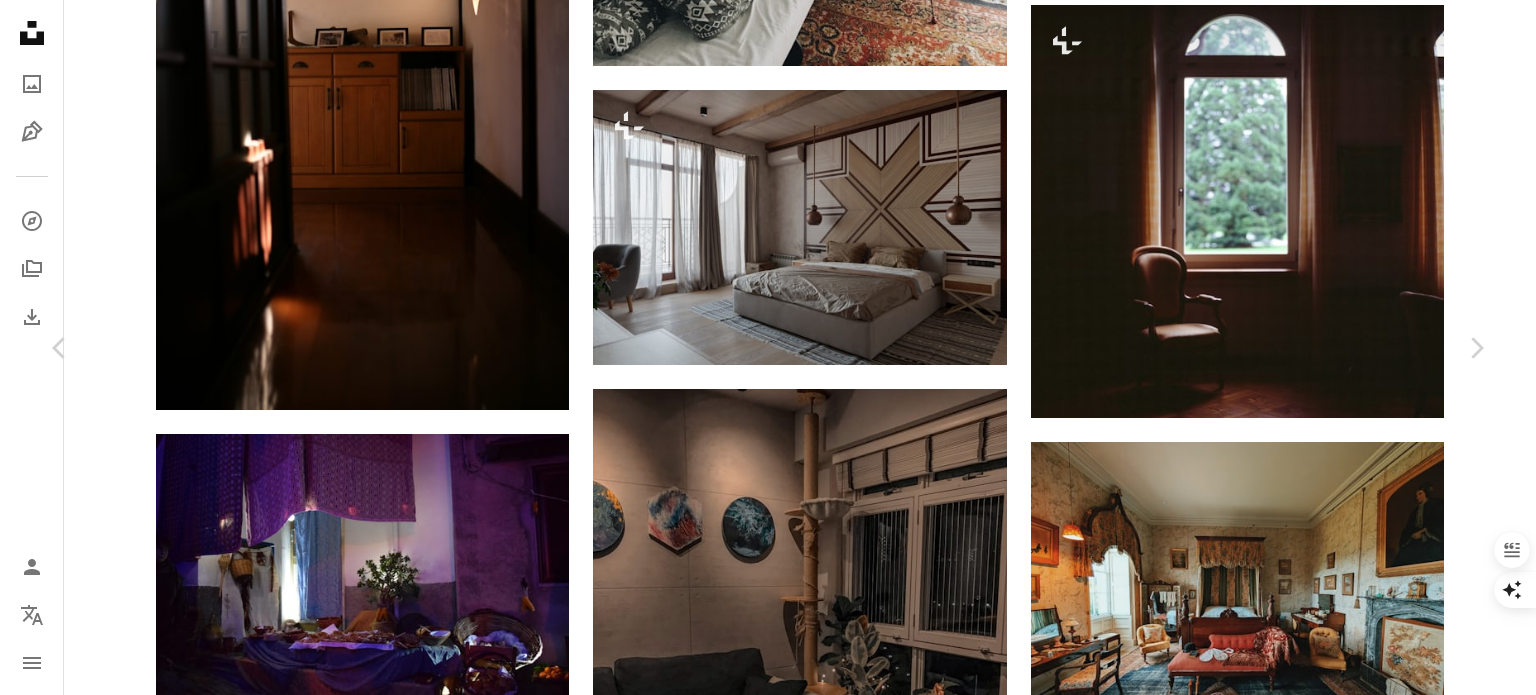 click on "An X shape Chevron left Chevron right De an Sun [FIRST] A heart A plus sign Download free Chevron down Zoom in Views 221,997 Downloads 1,626 Featured in Photos A forward-right arrow Share Info icon Info More Actions Calendar outlined Published on  [MONTH] [DAY], [YEAR] Camera Canon, EOS 5D Safety Free to use under the  Unsplash License interior design furniture wood brown floor shelf closet flooring indoors plywood corridor cupboard hardwood Free images Browse premium related images on iStock  |  Save 20% with code UNSPLASH20 View more on iStock  ↗ Related images A heart A plus sign [FIRST] [LAST] Available for hire A checkmark inside of a circle Arrow pointing down A heart A plus sign [FIRST] [LAST] Available for hire A checkmark inside of a circle Arrow pointing down A heart A plus sign [FIRST] [LAST] Arrow pointing down A heart A plus sign [FIRST] [LAST] Available for hire A checkmark inside of a circle Arrow pointing down A heart A plus sign [FIRST] [LAST] Arrow pointing down Plus sign for Unsplash+ A heart A plus sign" at bounding box center (768, 5262) 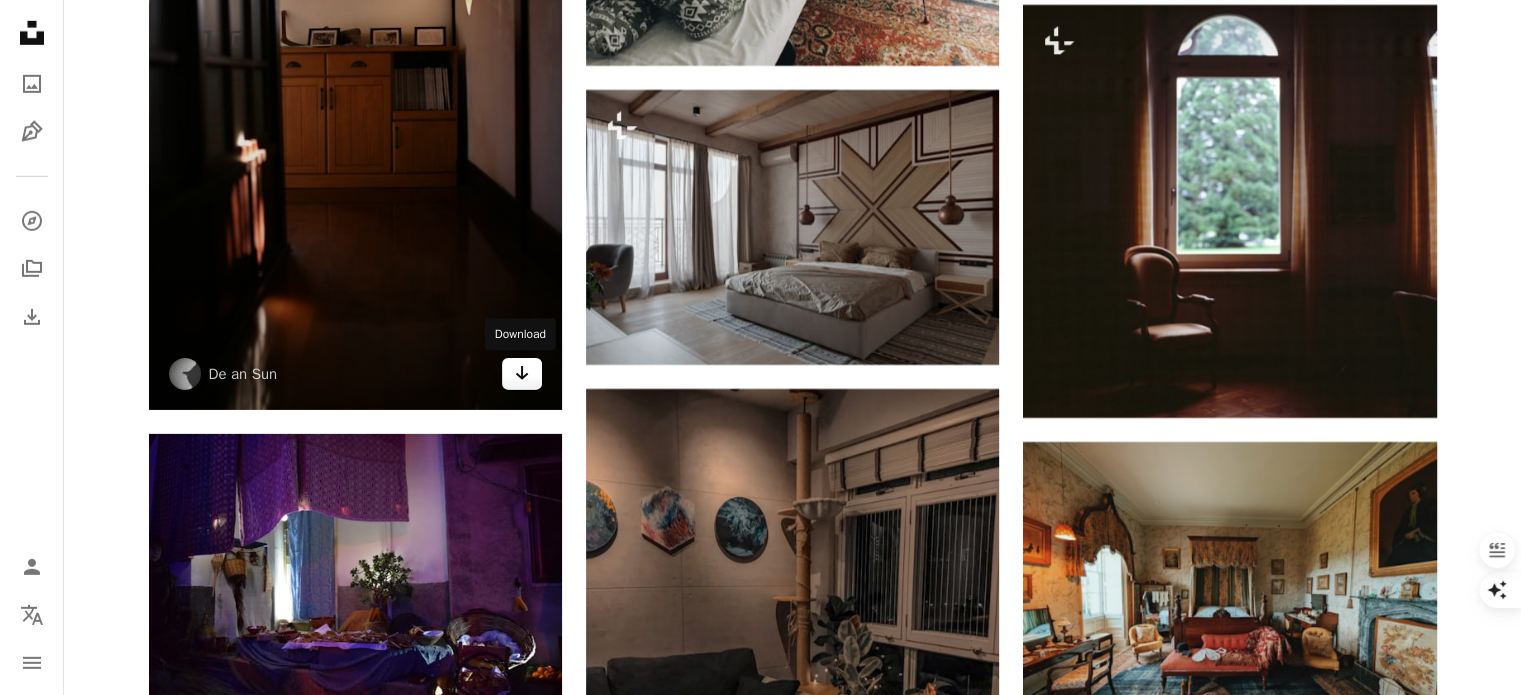 click on "Arrow pointing down" 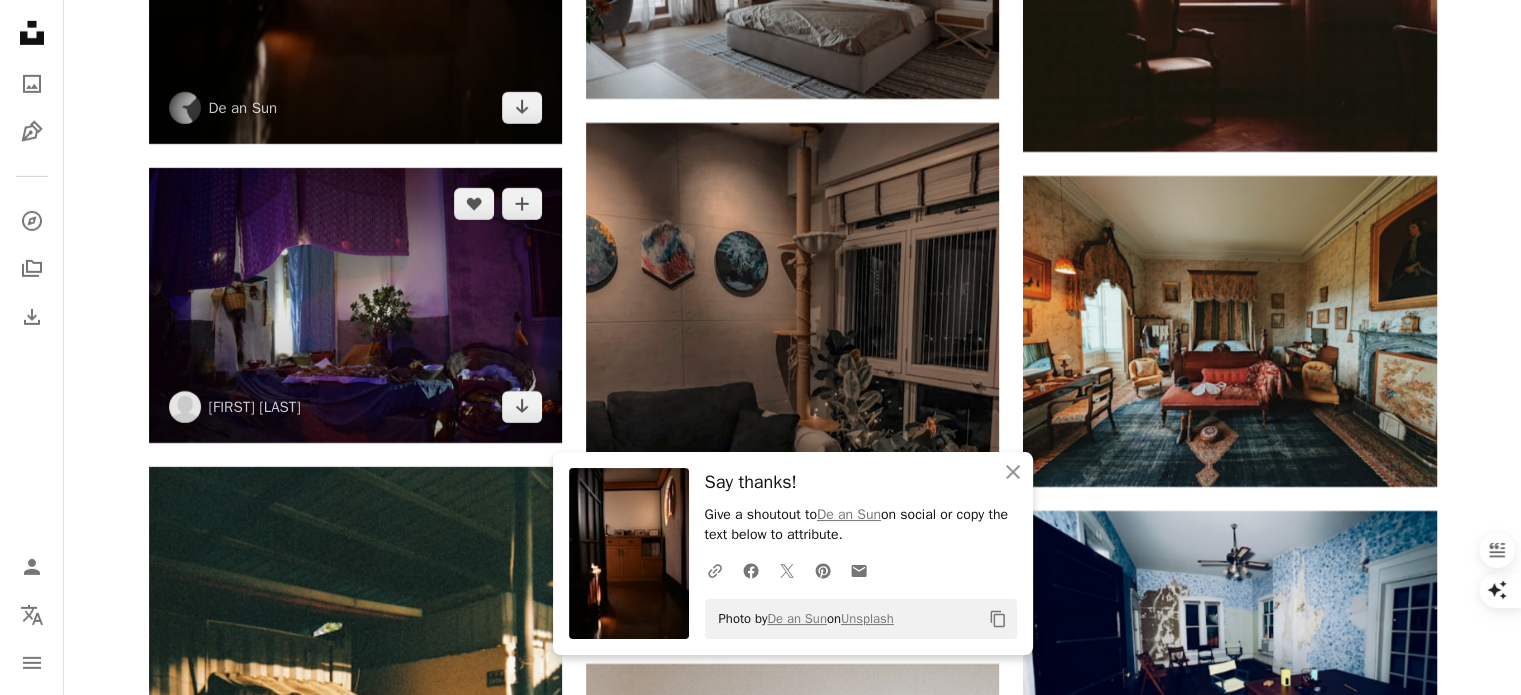 scroll, scrollTop: 6600, scrollLeft: 0, axis: vertical 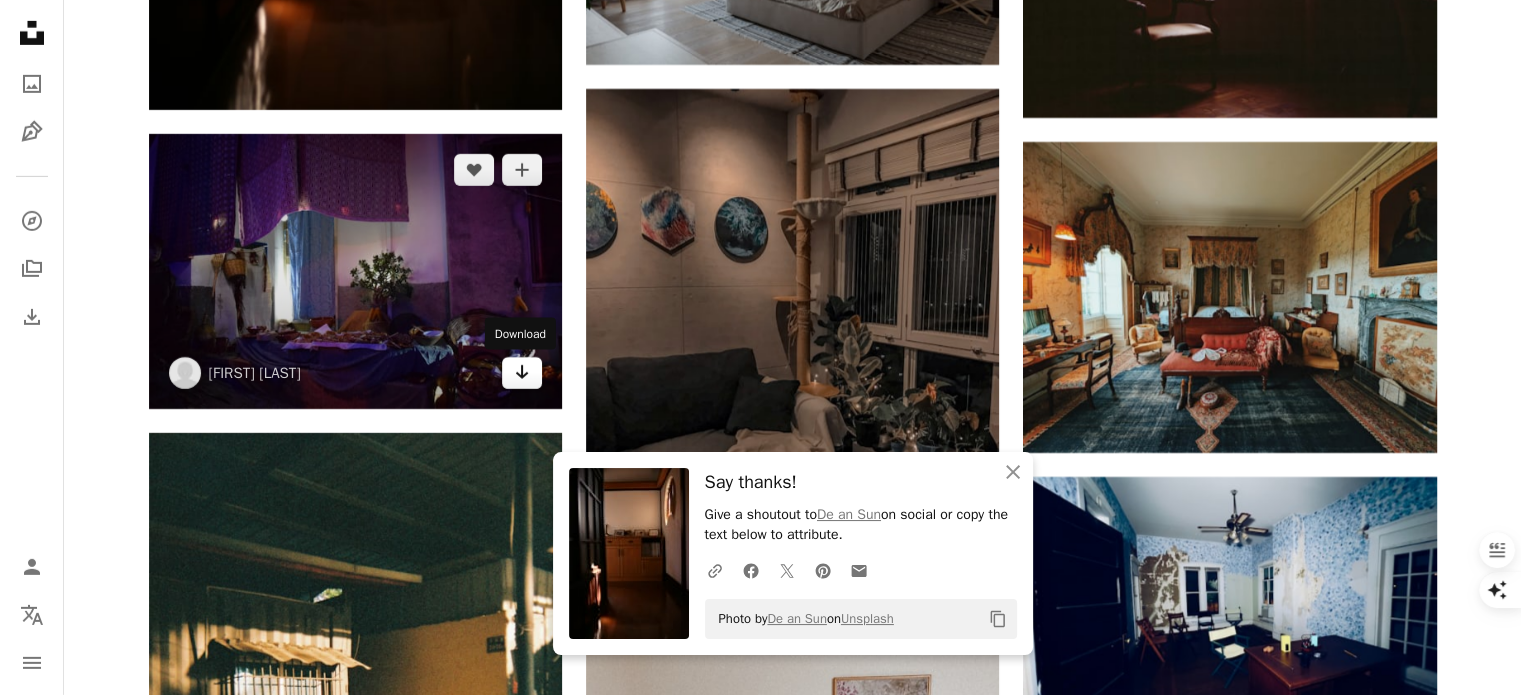 click on "Arrow pointing down" at bounding box center (522, 373) 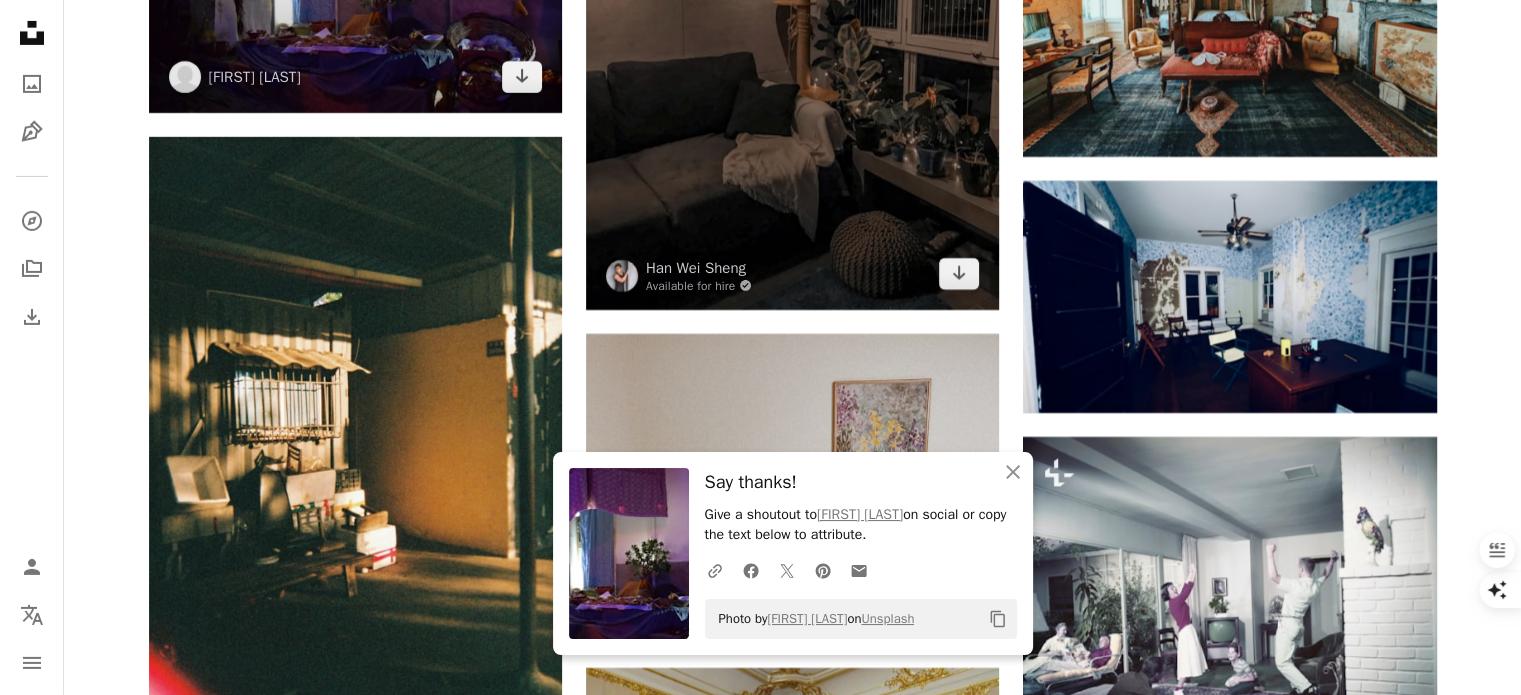 scroll, scrollTop: 6900, scrollLeft: 0, axis: vertical 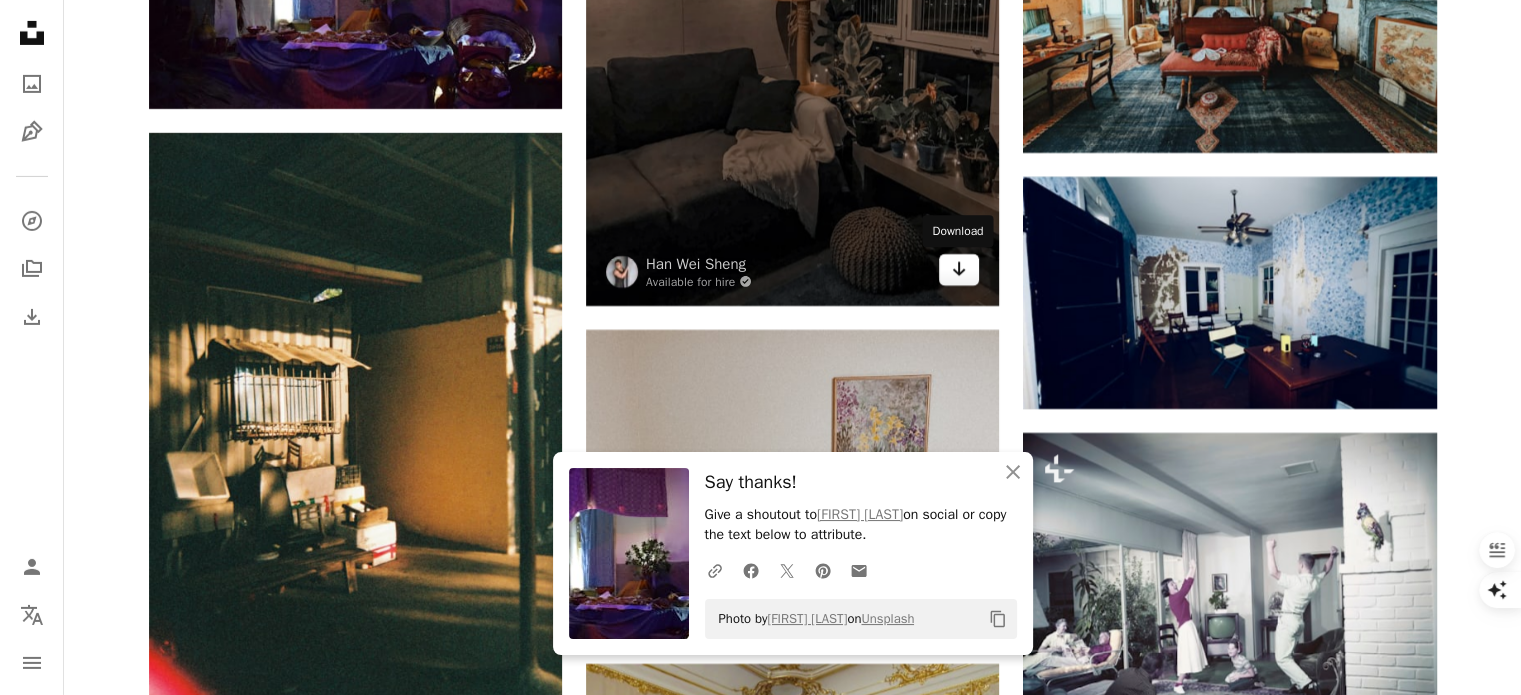 click on "Arrow pointing down" 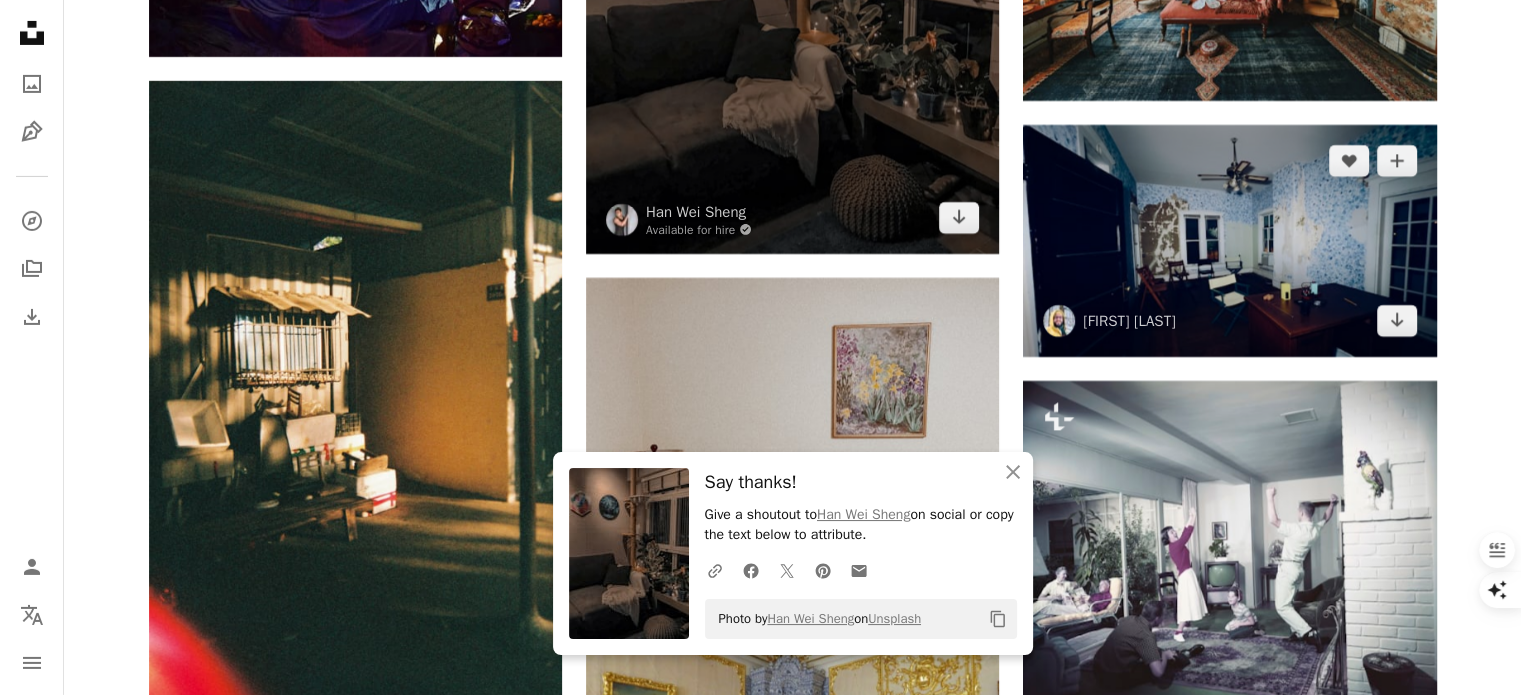 scroll, scrollTop: 7000, scrollLeft: 0, axis: vertical 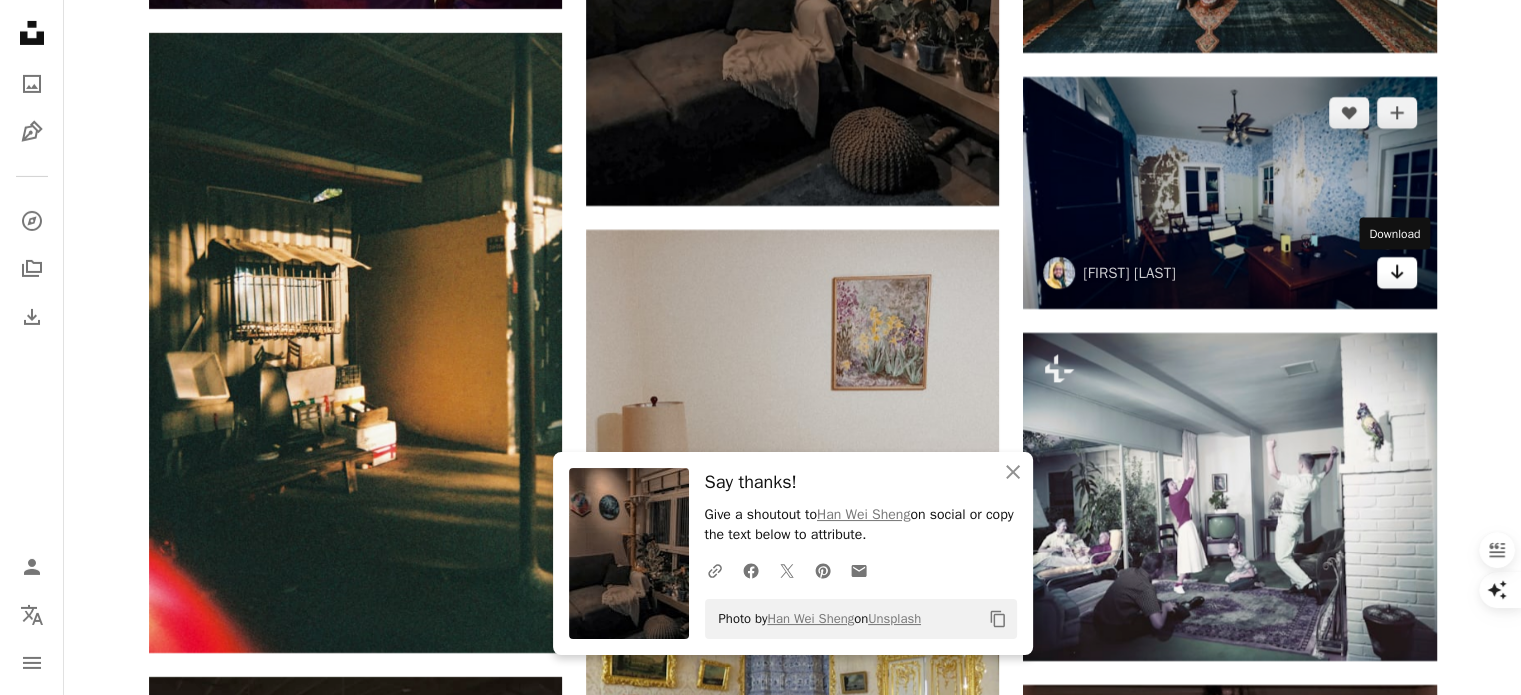 click on "Arrow pointing down" 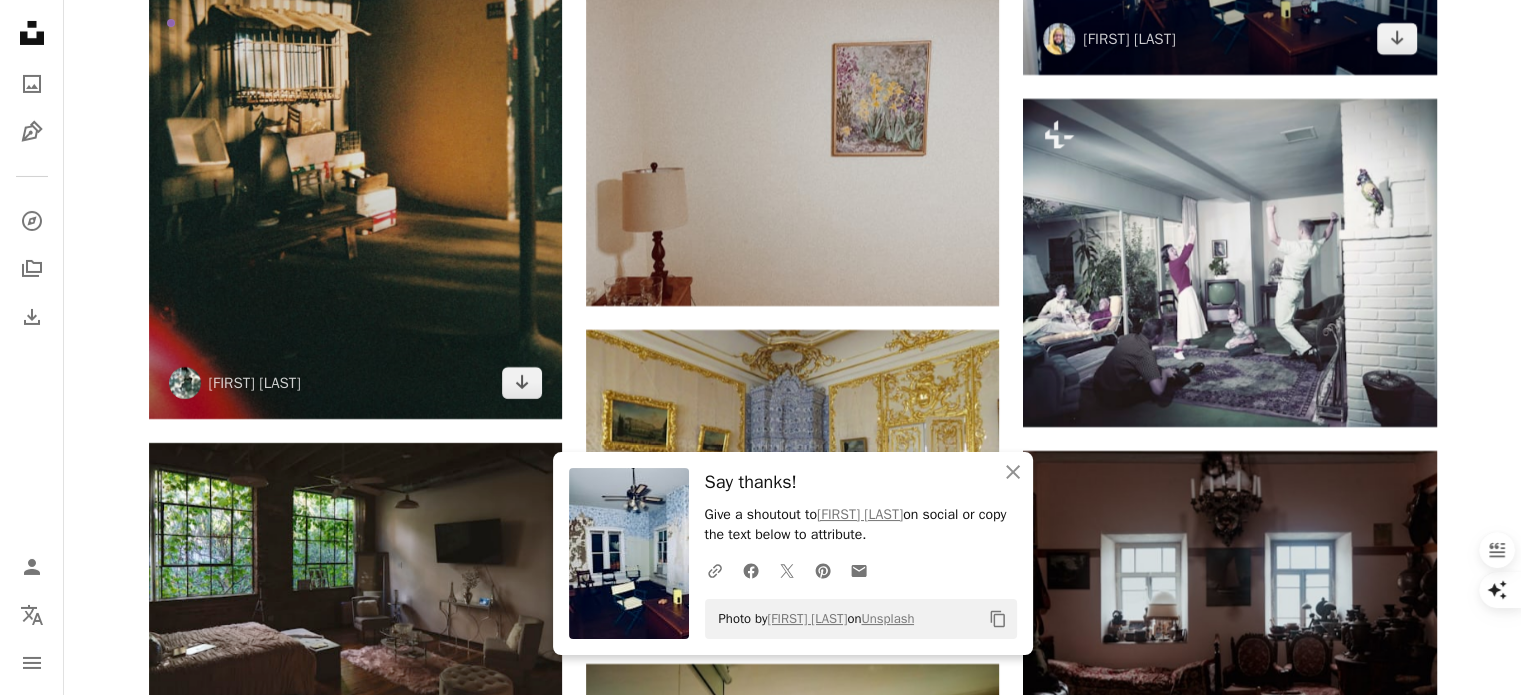 scroll, scrollTop: 7300, scrollLeft: 0, axis: vertical 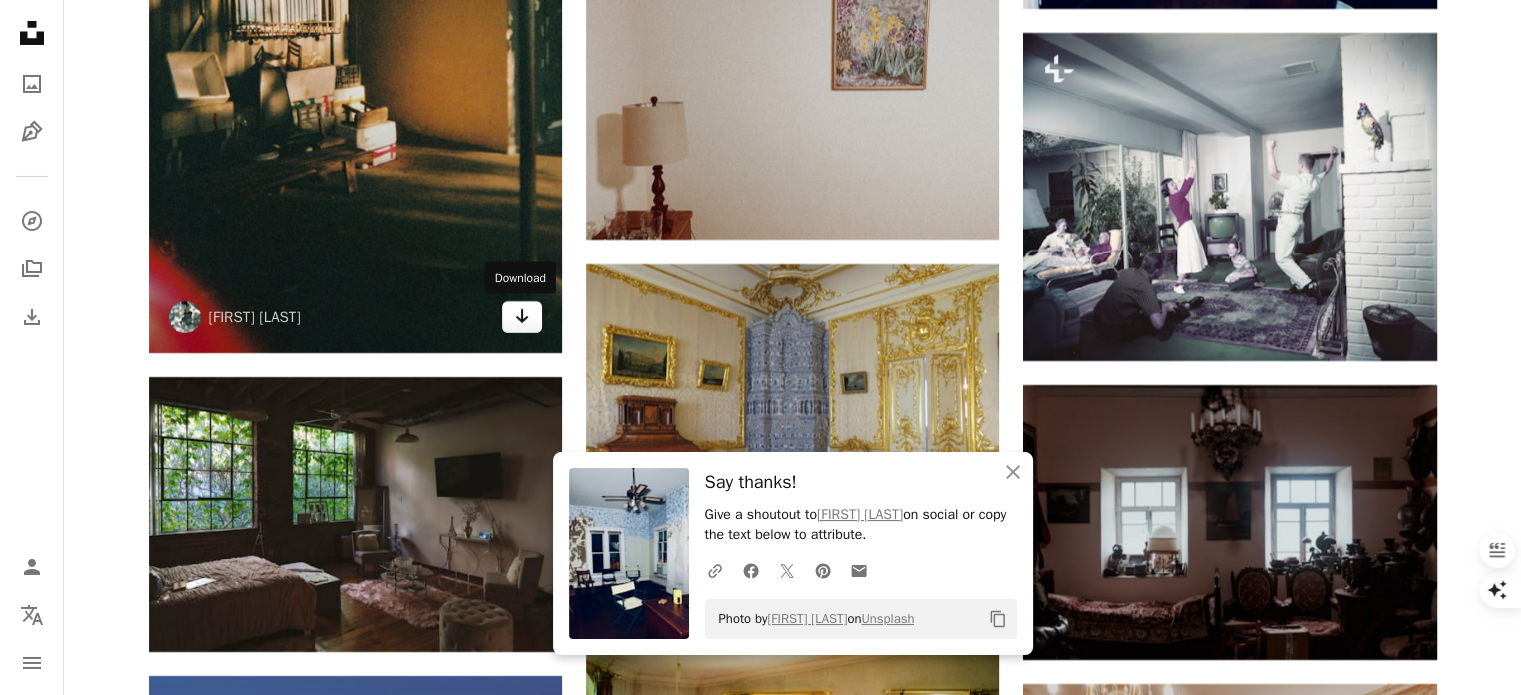 click 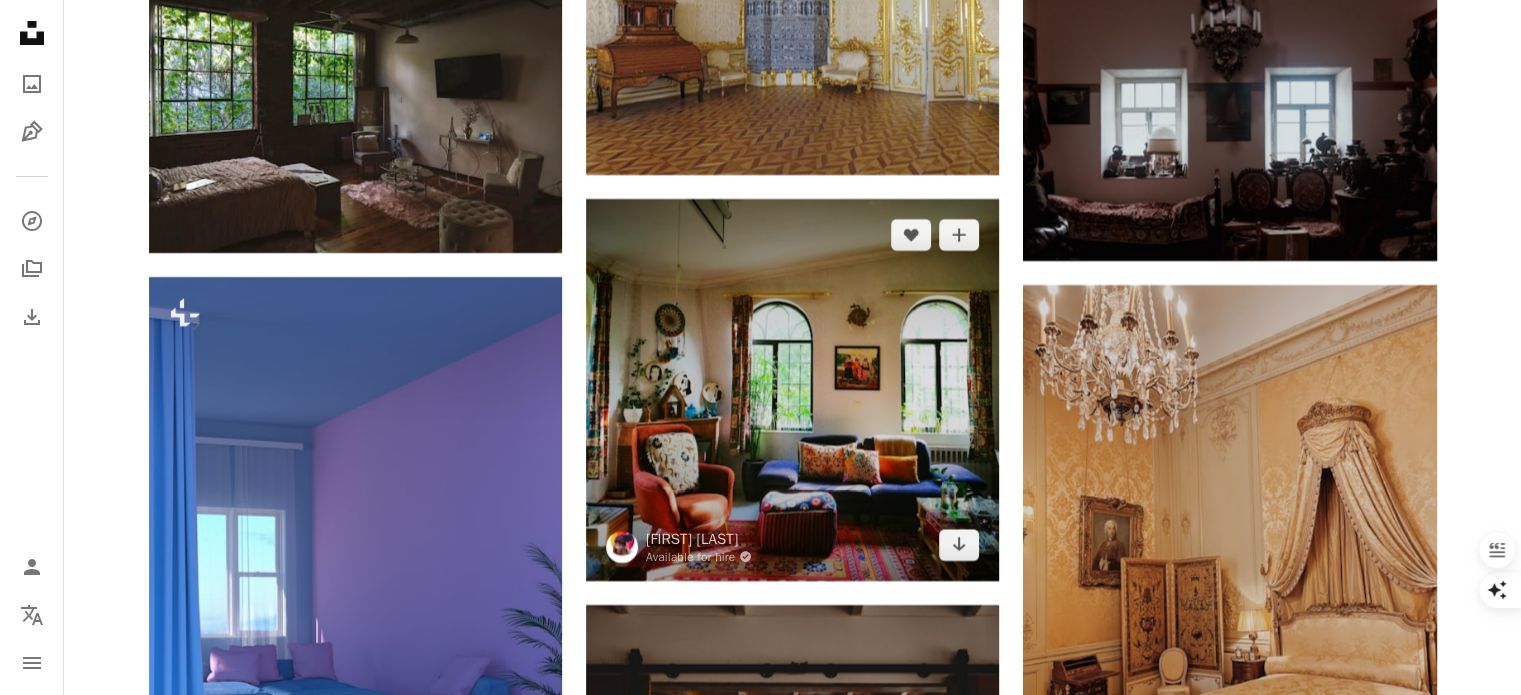 scroll, scrollTop: 7700, scrollLeft: 0, axis: vertical 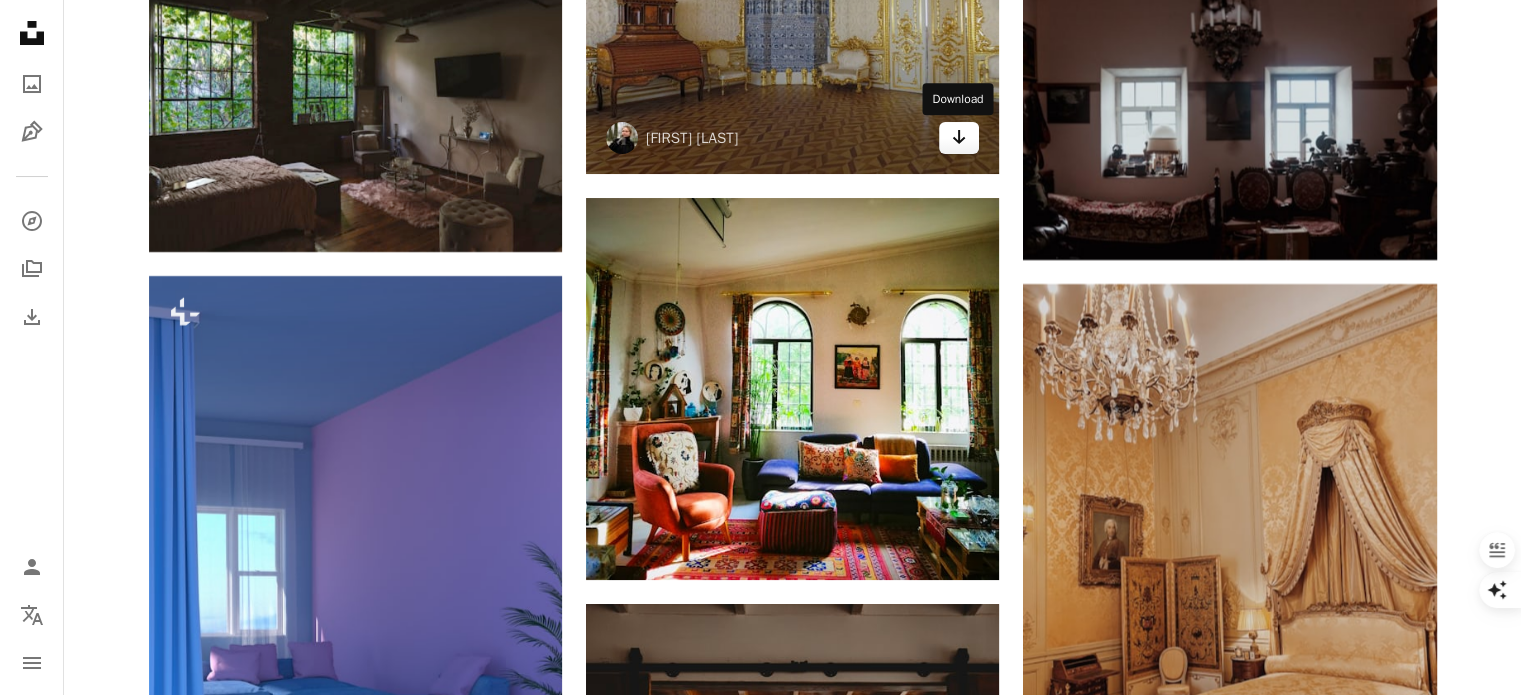 click on "Arrow pointing down" 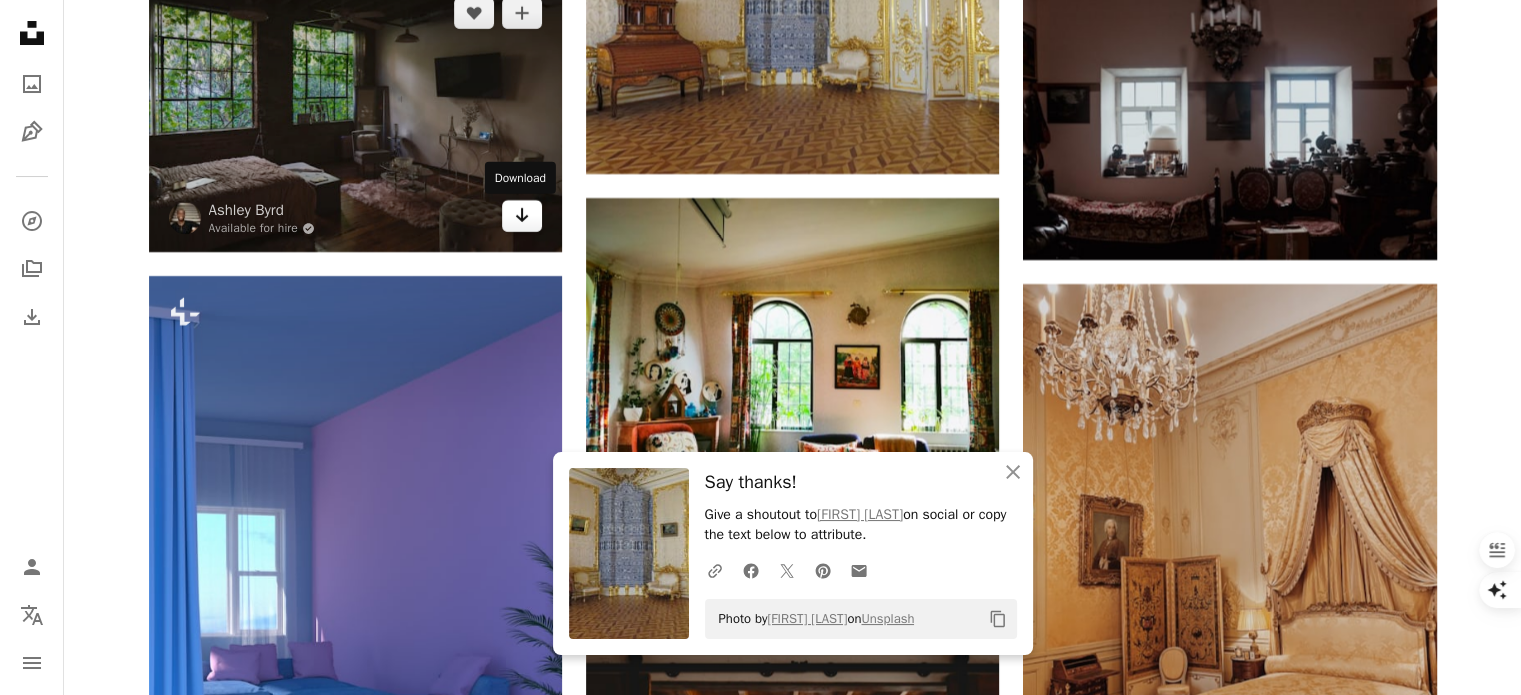 click on "Arrow pointing down" at bounding box center [522, 216] 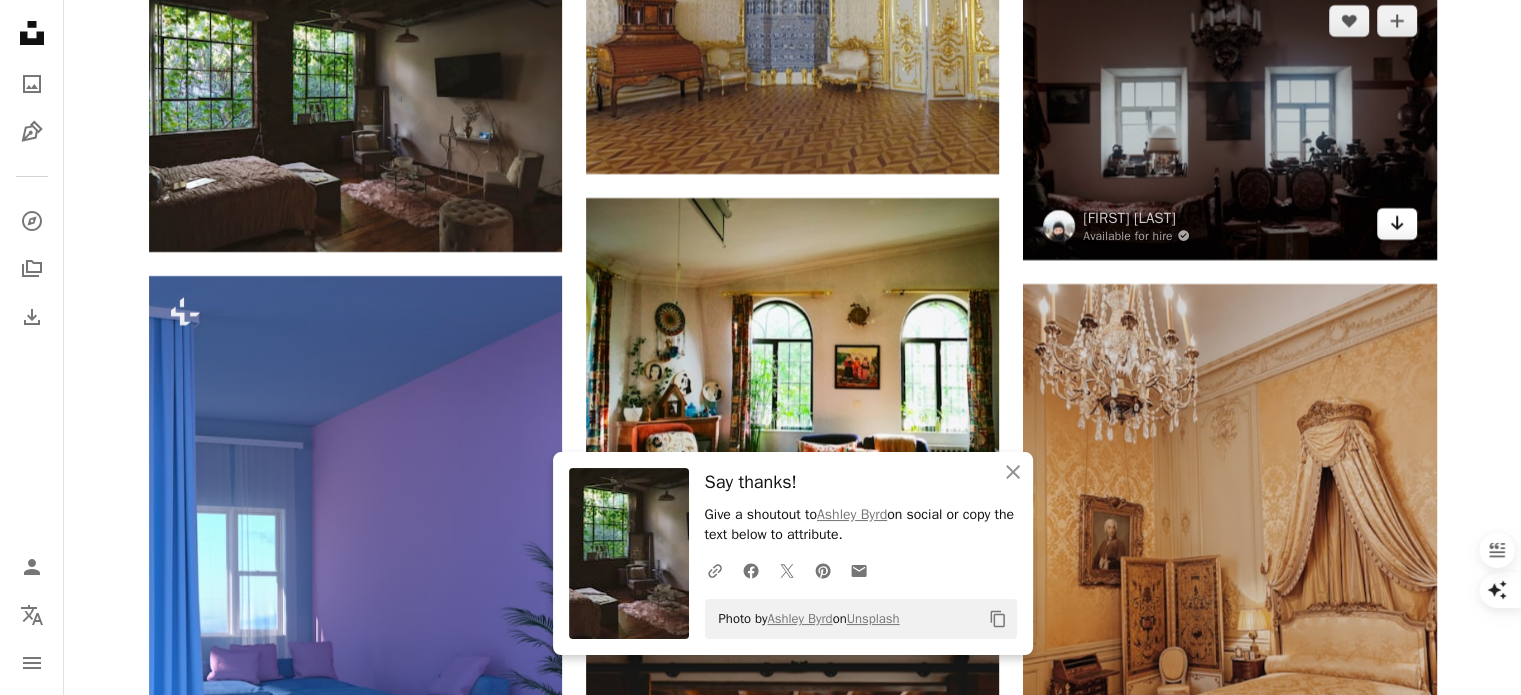 click on "Arrow pointing down" 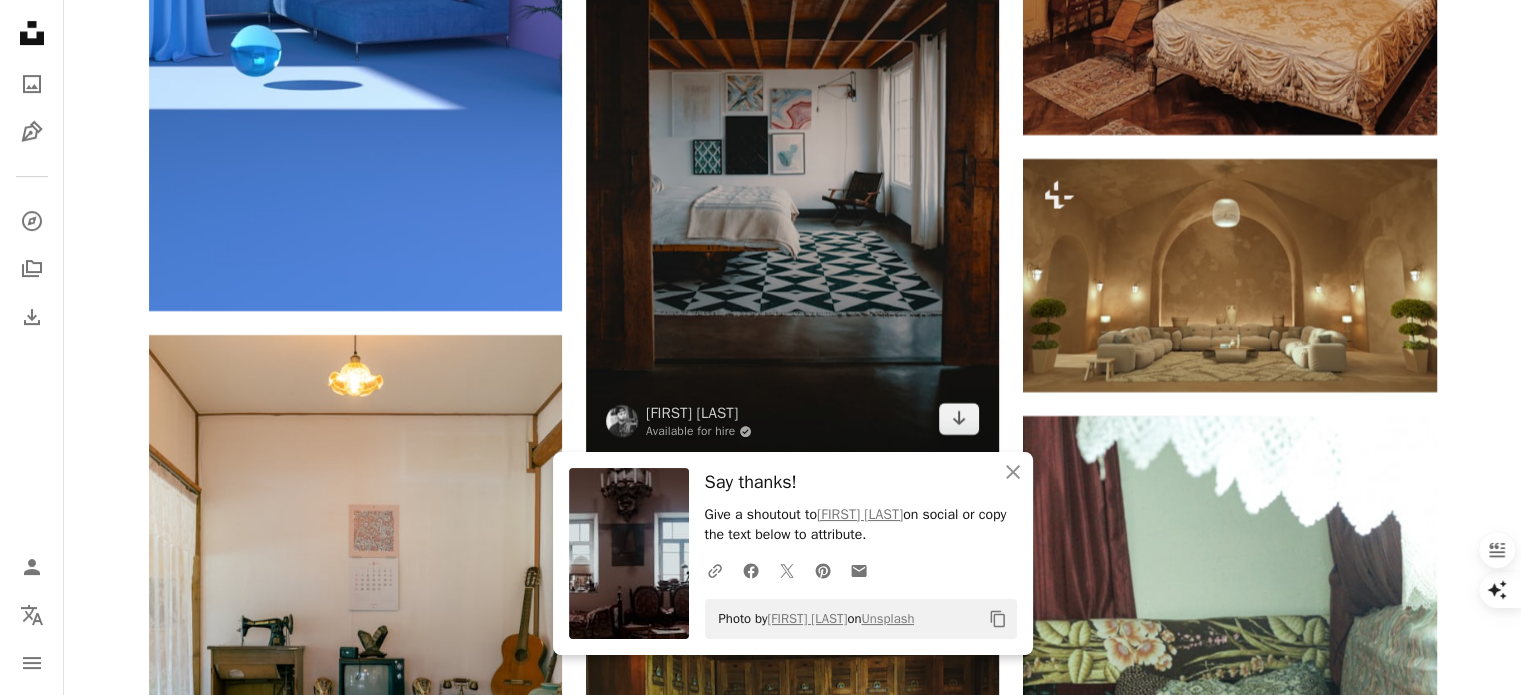 scroll, scrollTop: 8600, scrollLeft: 0, axis: vertical 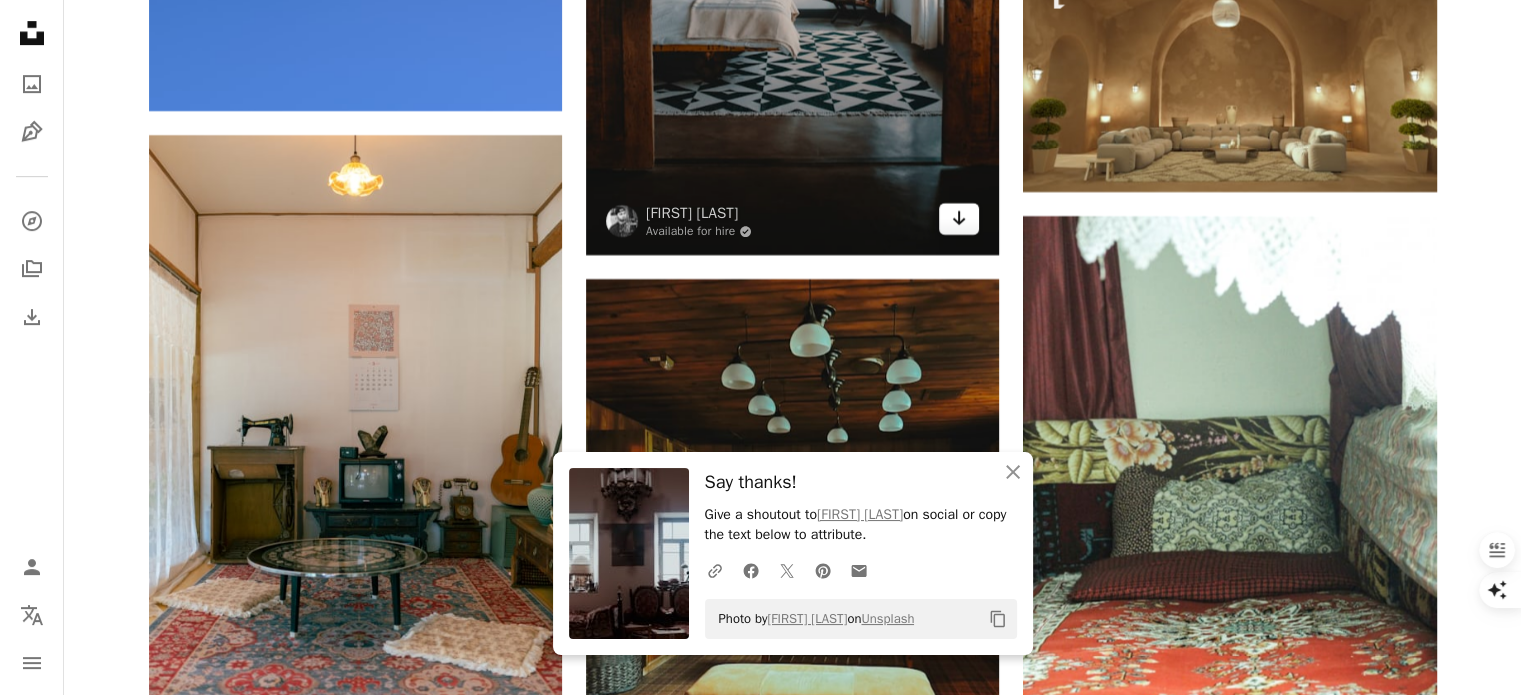 click on "Arrow pointing down" 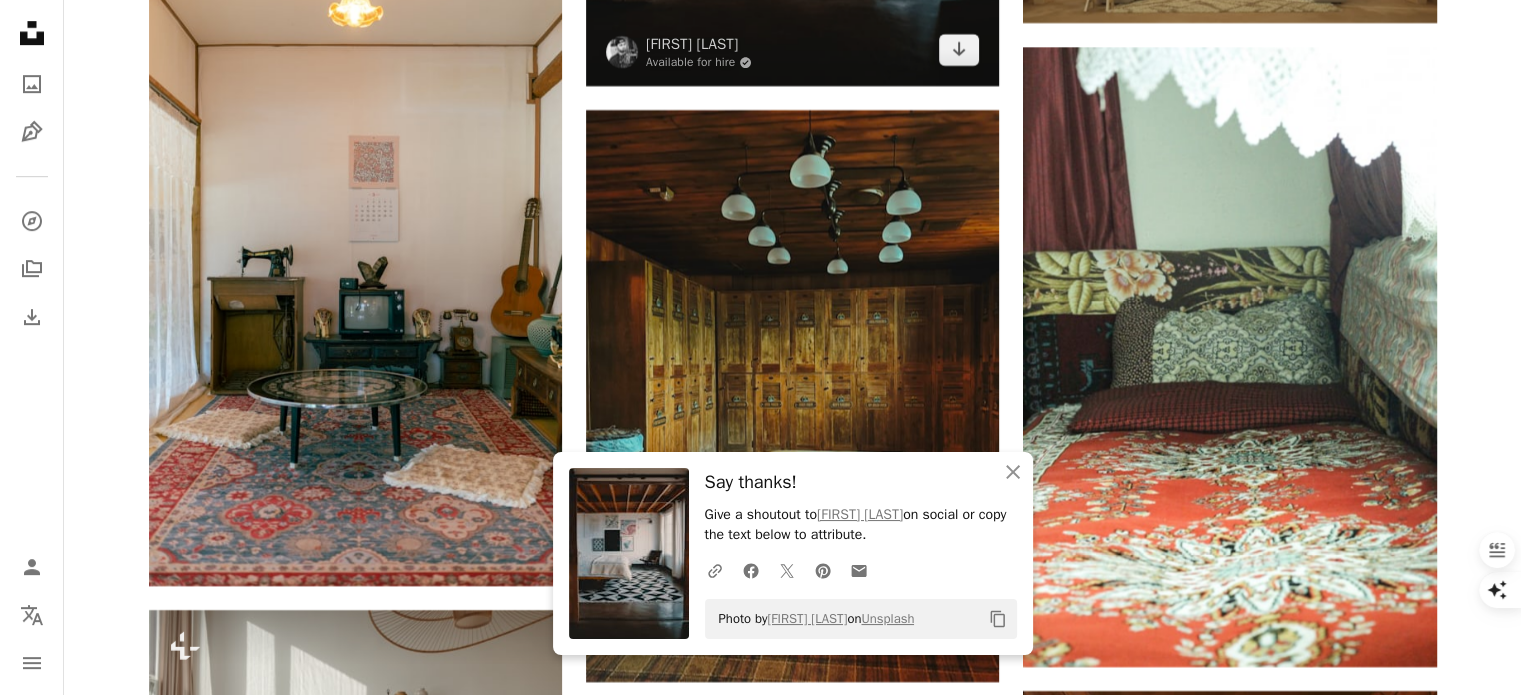 scroll, scrollTop: 8900, scrollLeft: 0, axis: vertical 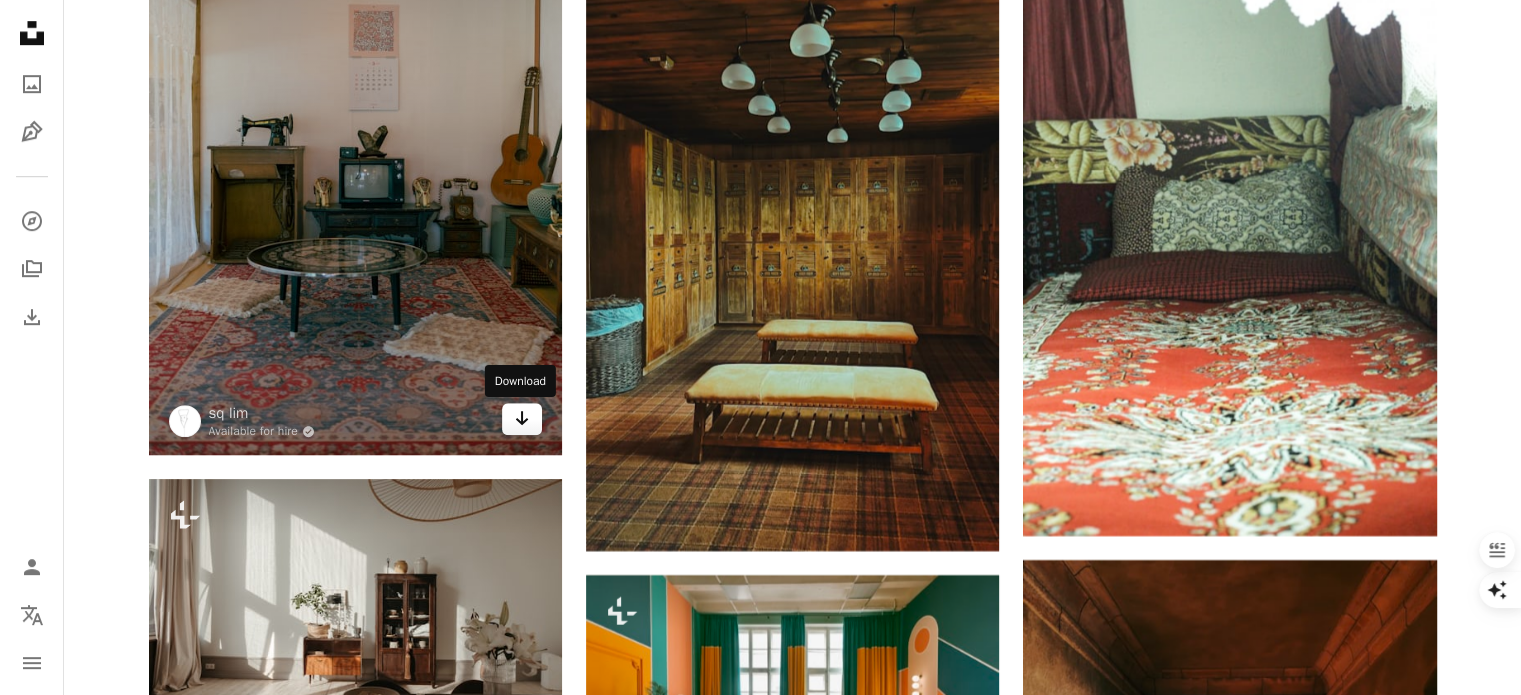 click 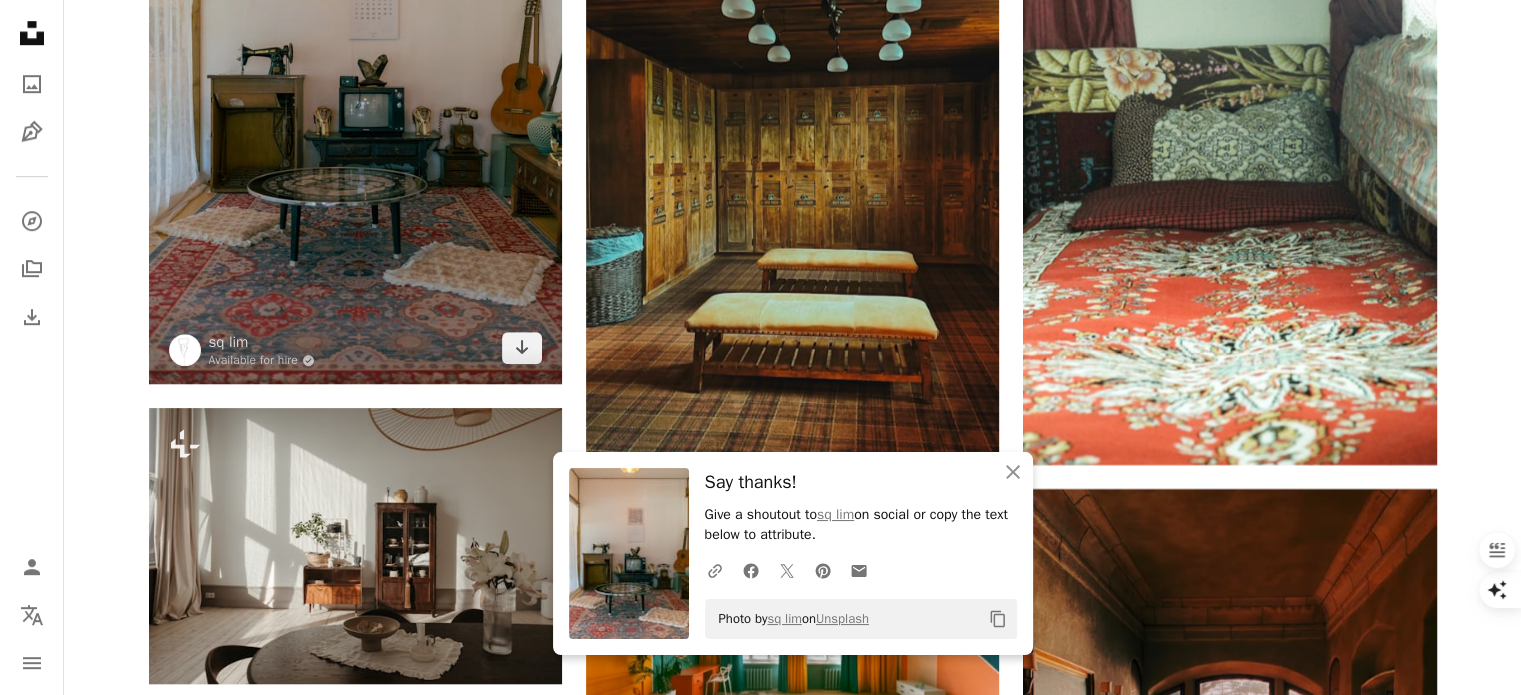 scroll, scrollTop: 9100, scrollLeft: 0, axis: vertical 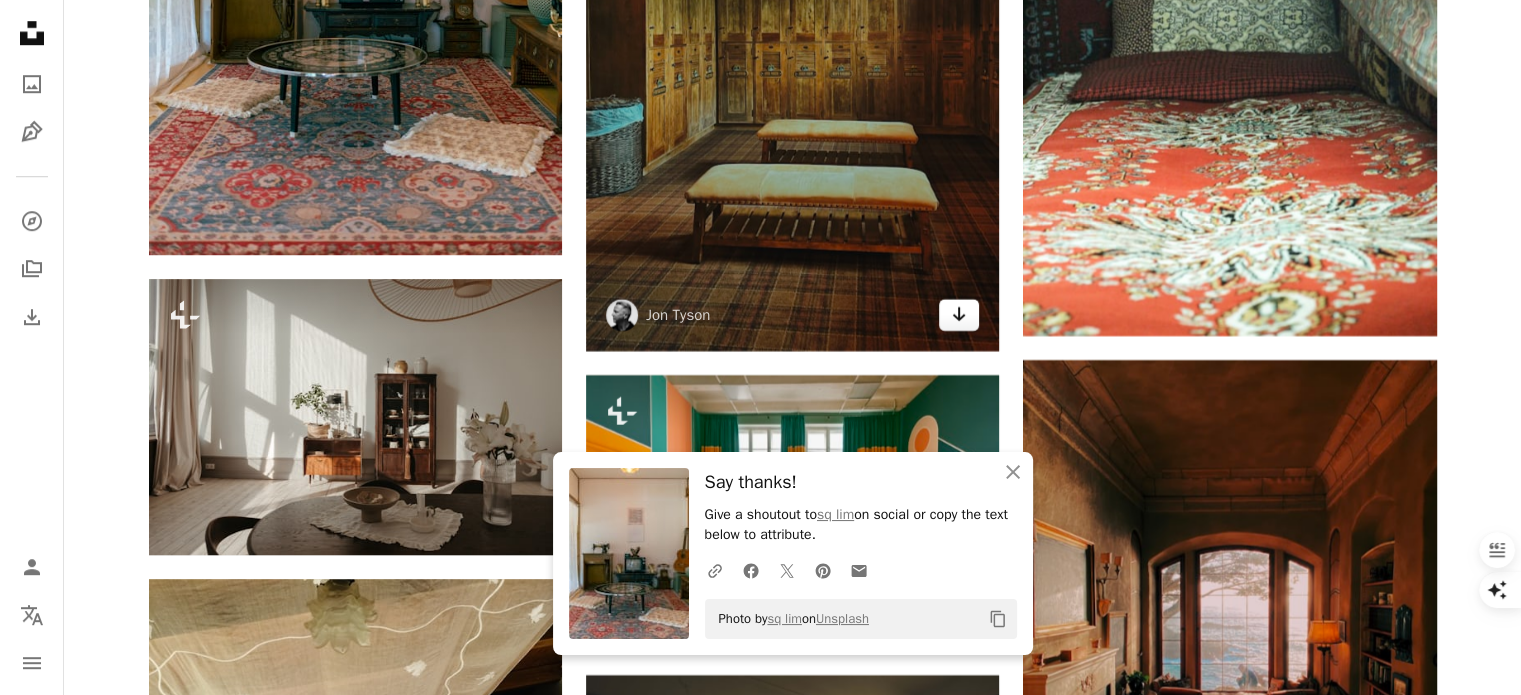 click on "Arrow pointing down" at bounding box center [959, 315] 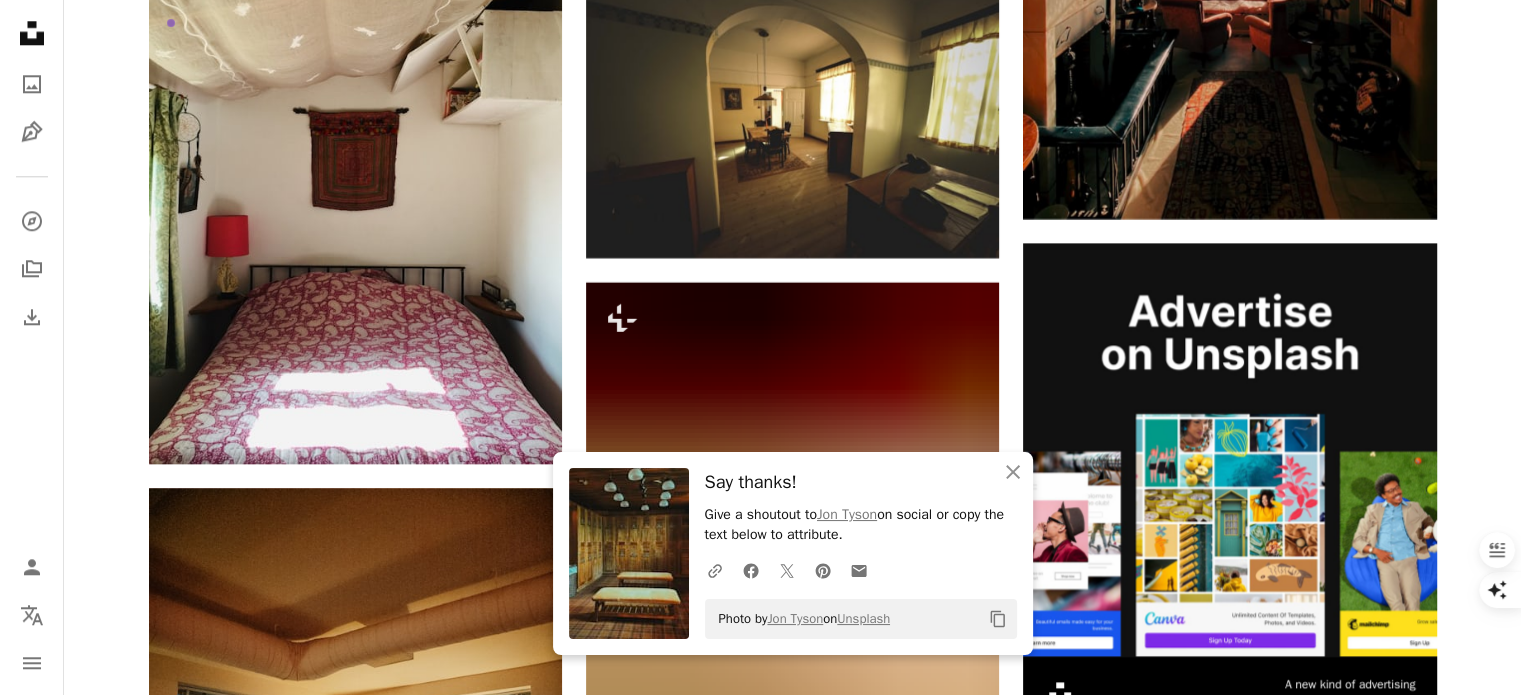 scroll, scrollTop: 9800, scrollLeft: 0, axis: vertical 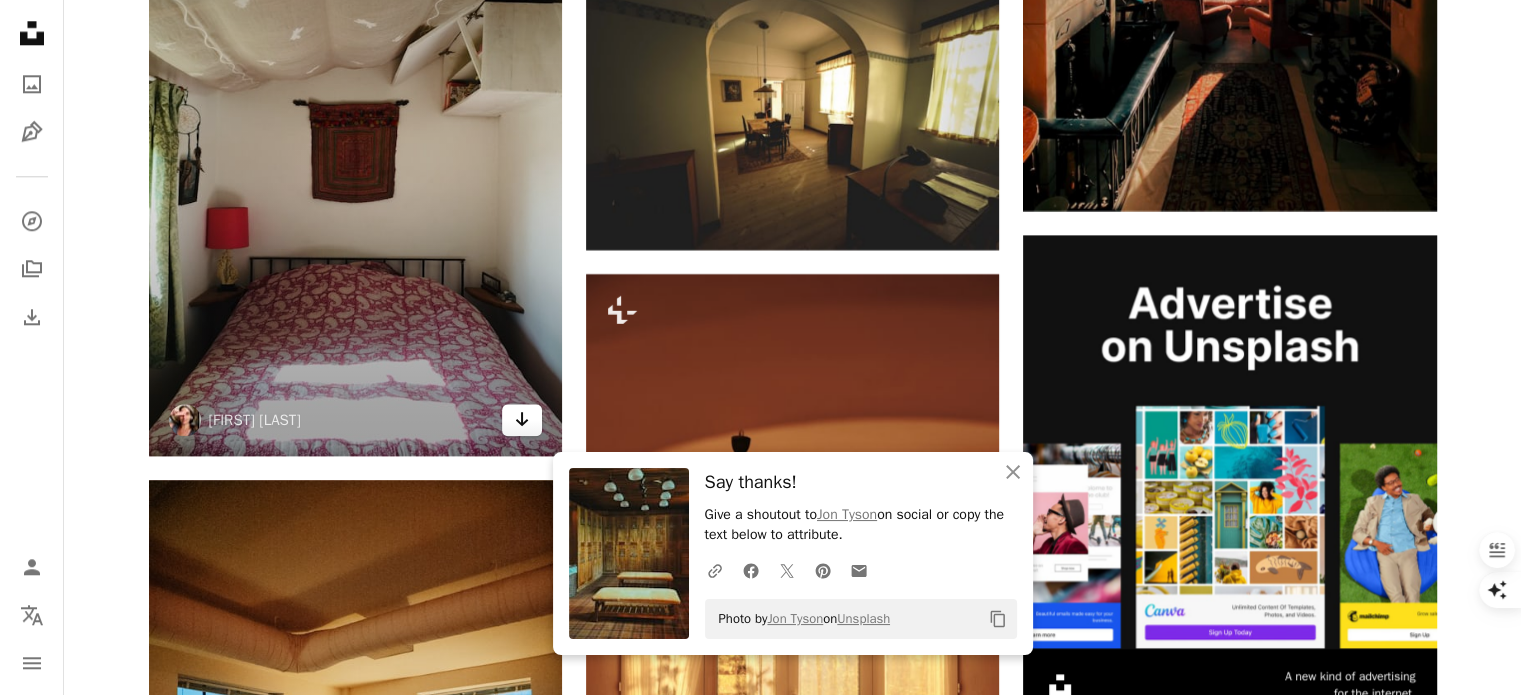 click on "Arrow pointing down" at bounding box center [522, 420] 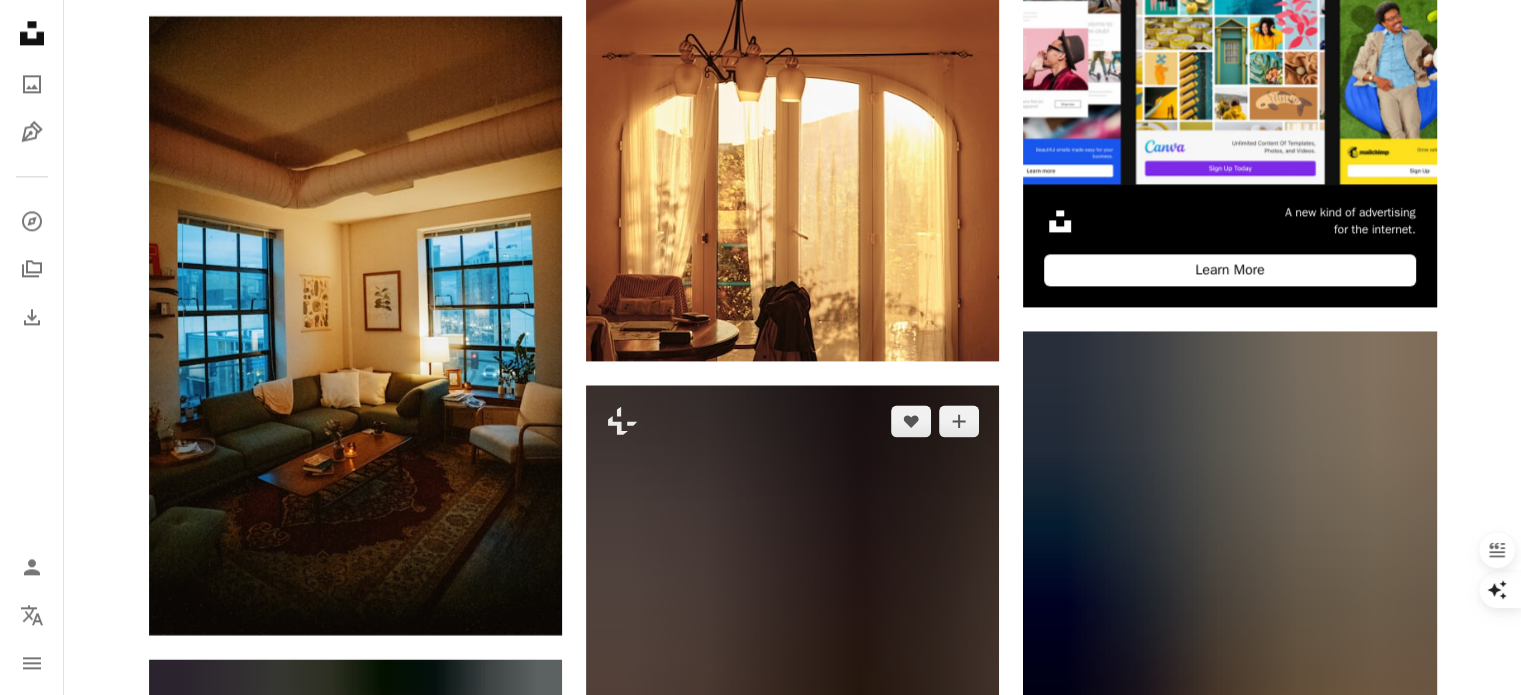 scroll, scrollTop: 10400, scrollLeft: 0, axis: vertical 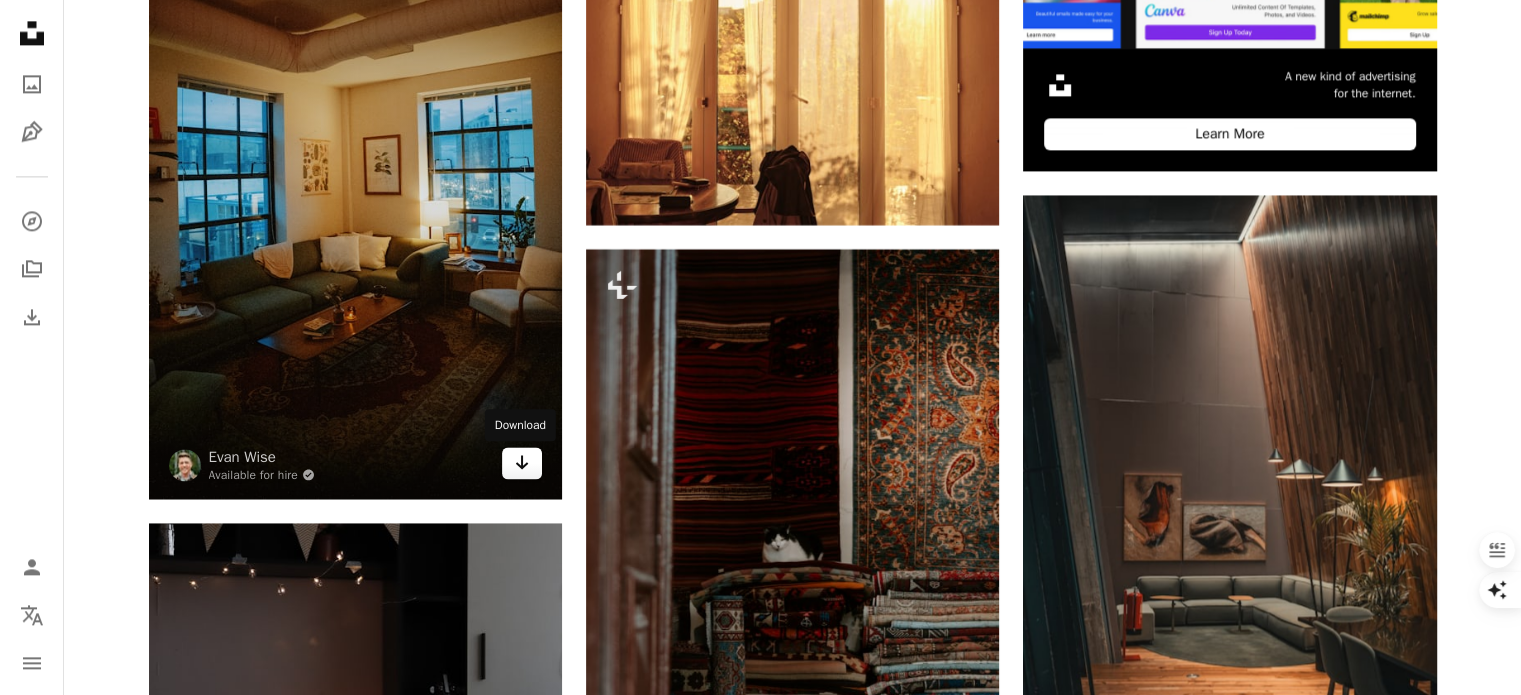 click 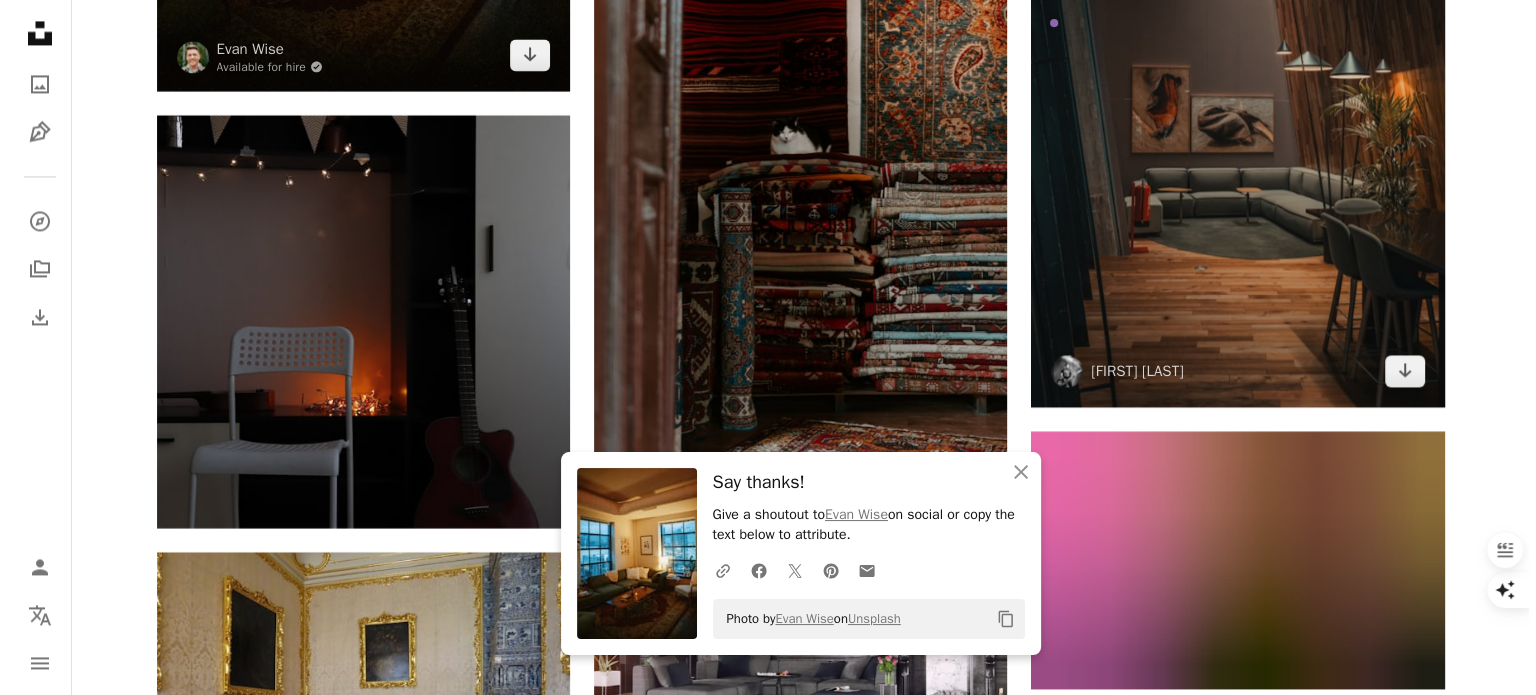scroll, scrollTop: 11000, scrollLeft: 0, axis: vertical 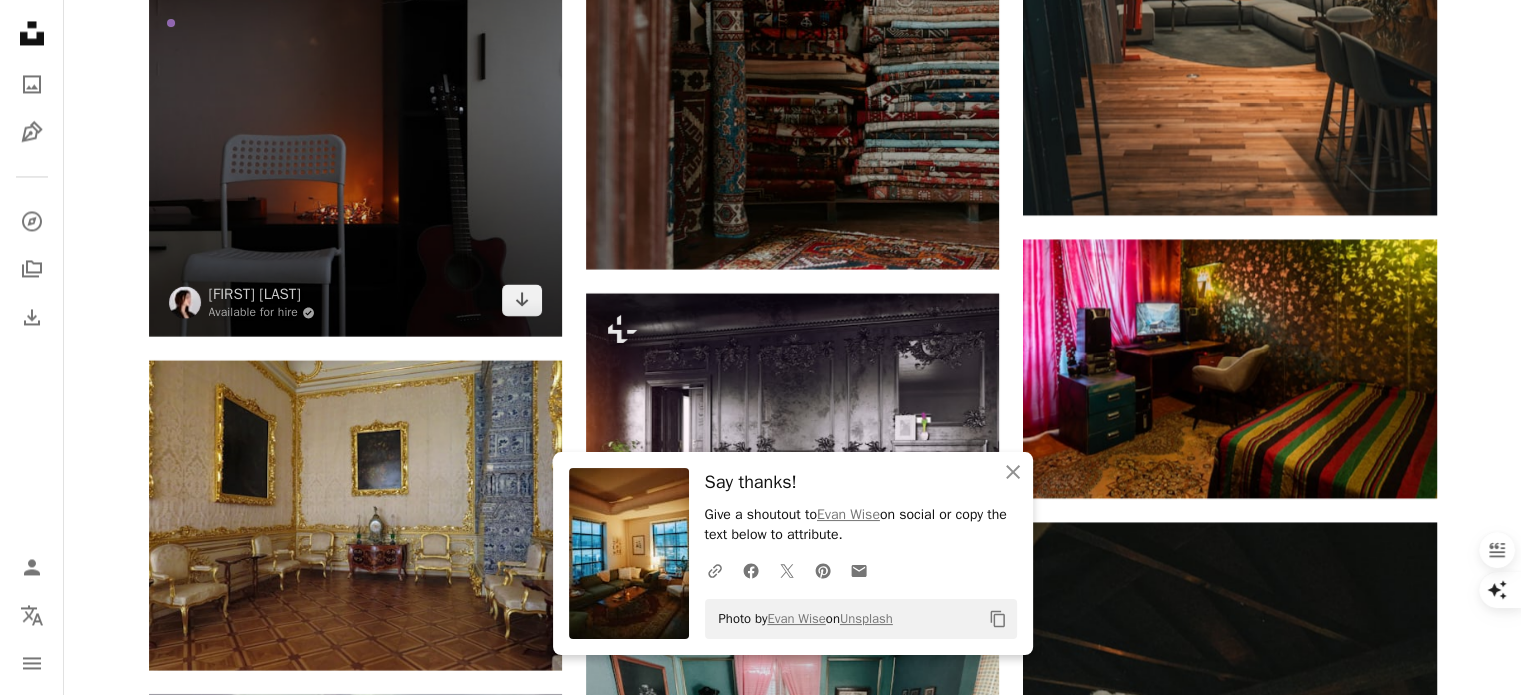 click at bounding box center (355, 129) 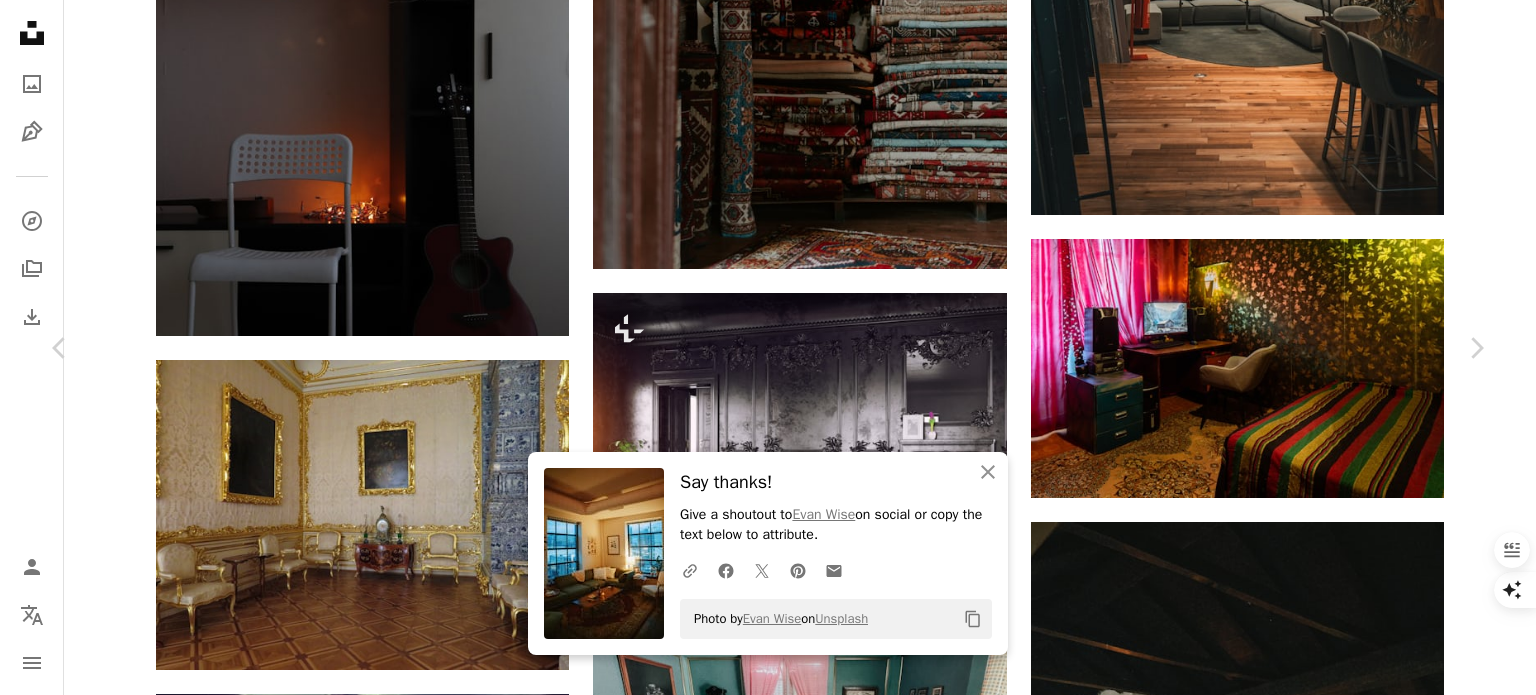click on "Download free" at bounding box center [1287, 3578] 